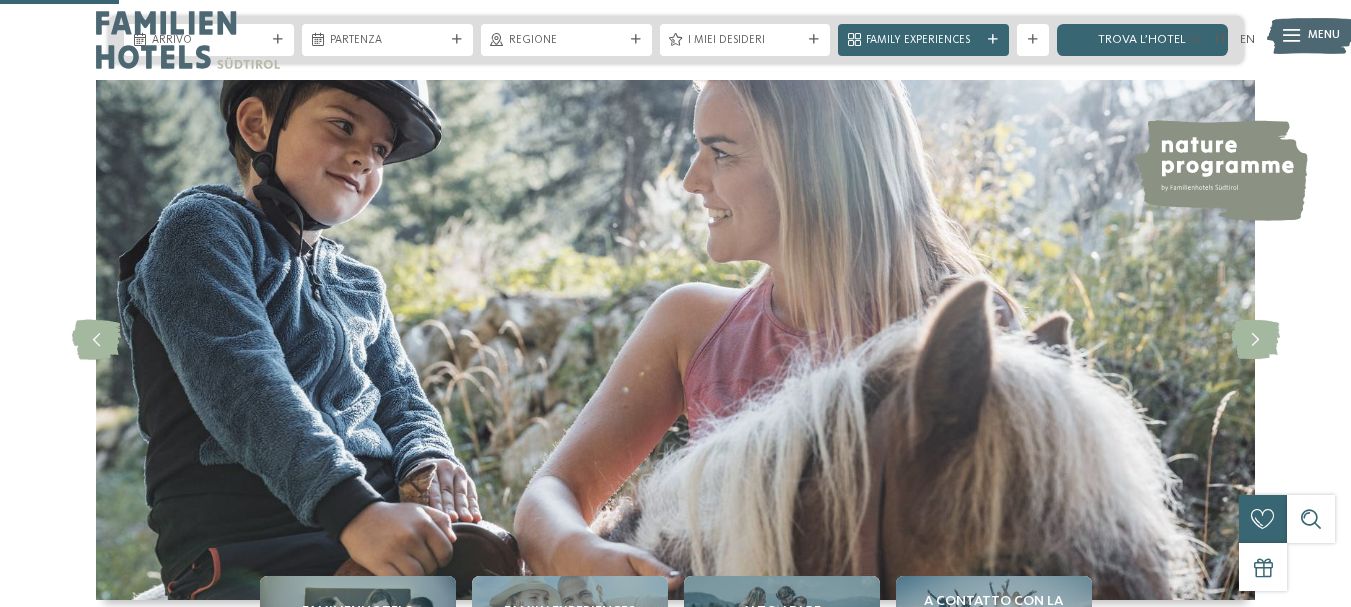 scroll, scrollTop: 723, scrollLeft: 0, axis: vertical 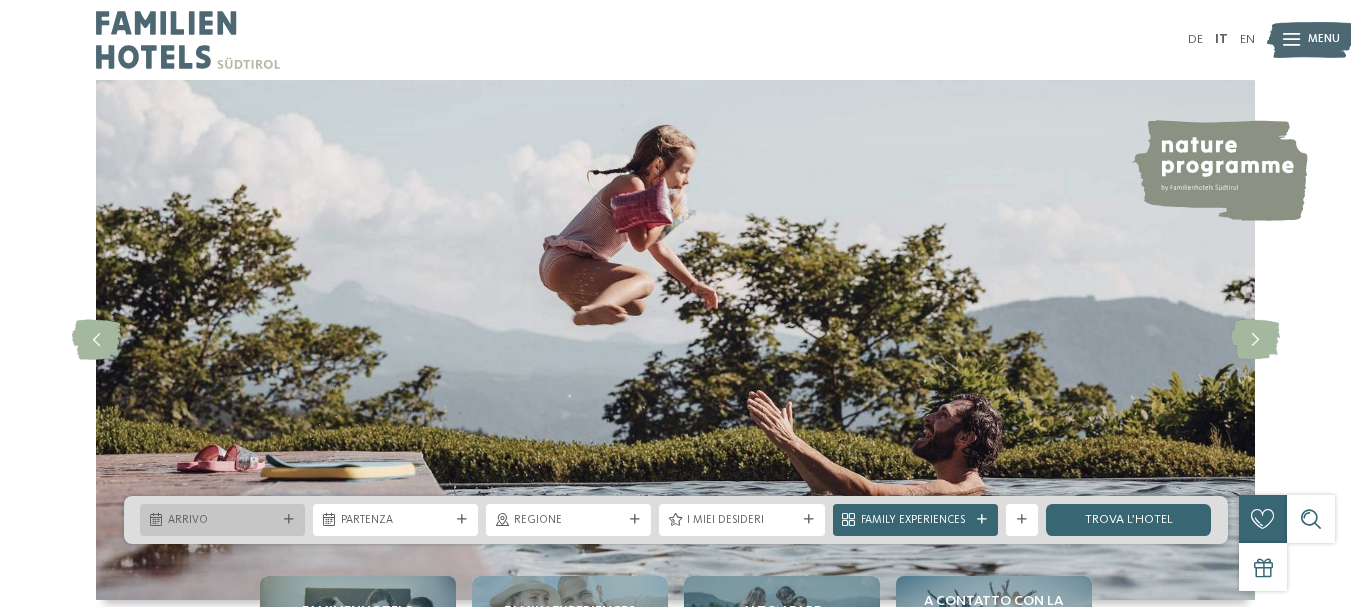 click on "Arrivo" at bounding box center (222, 521) 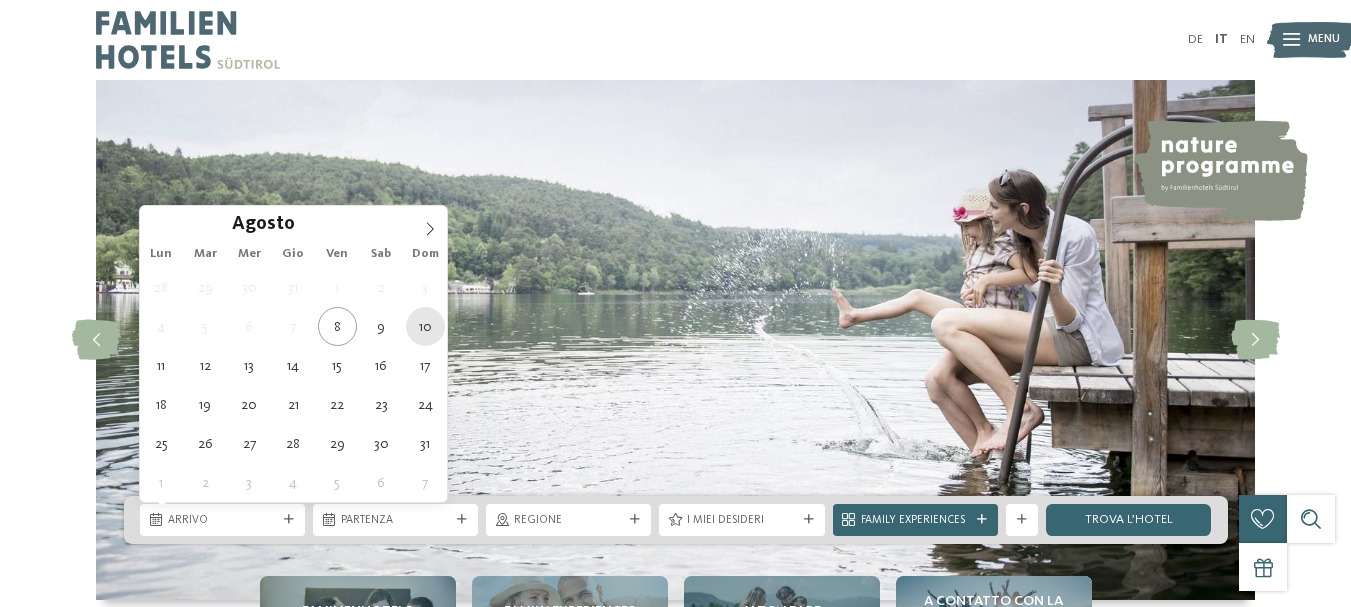 type on "10.08.2025" 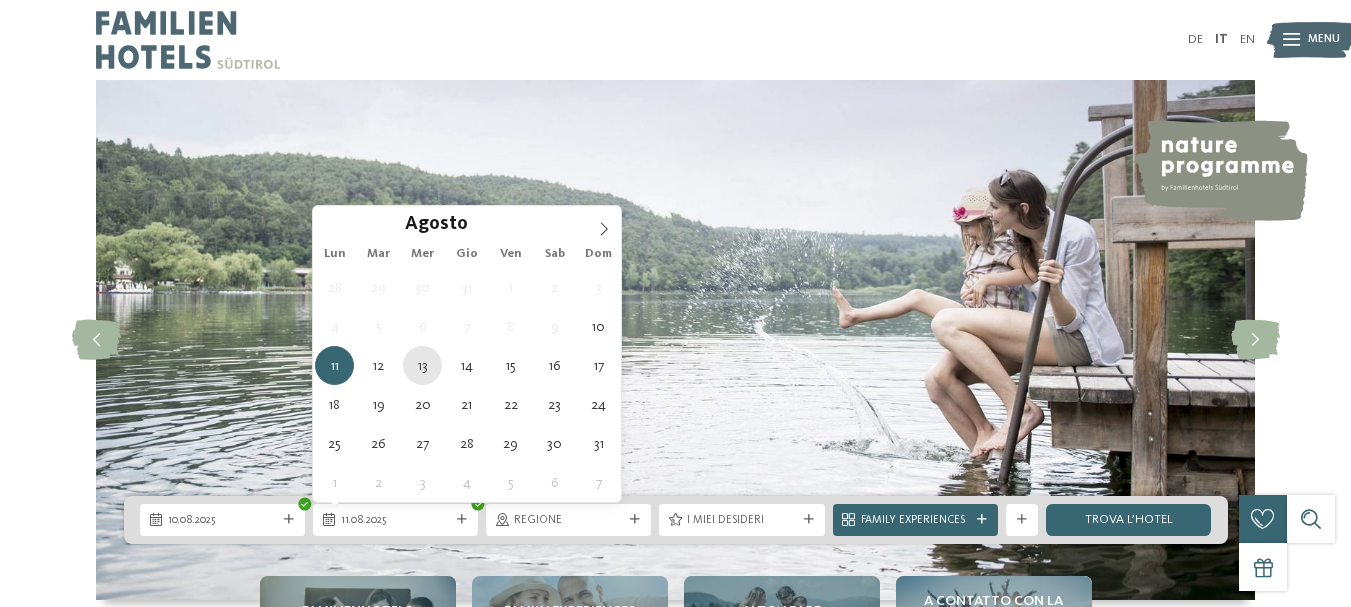 type on "[DATE]" 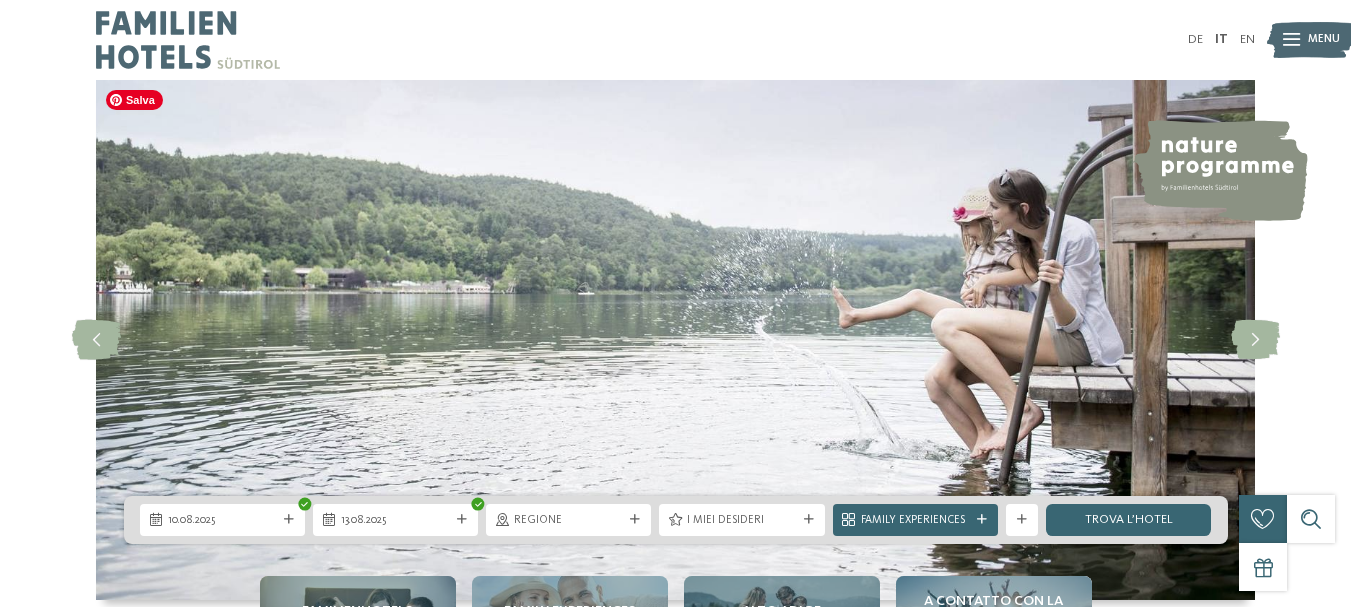 drag, startPoint x: 432, startPoint y: 362, endPoint x: 479, endPoint y: 479, distance: 126.08727 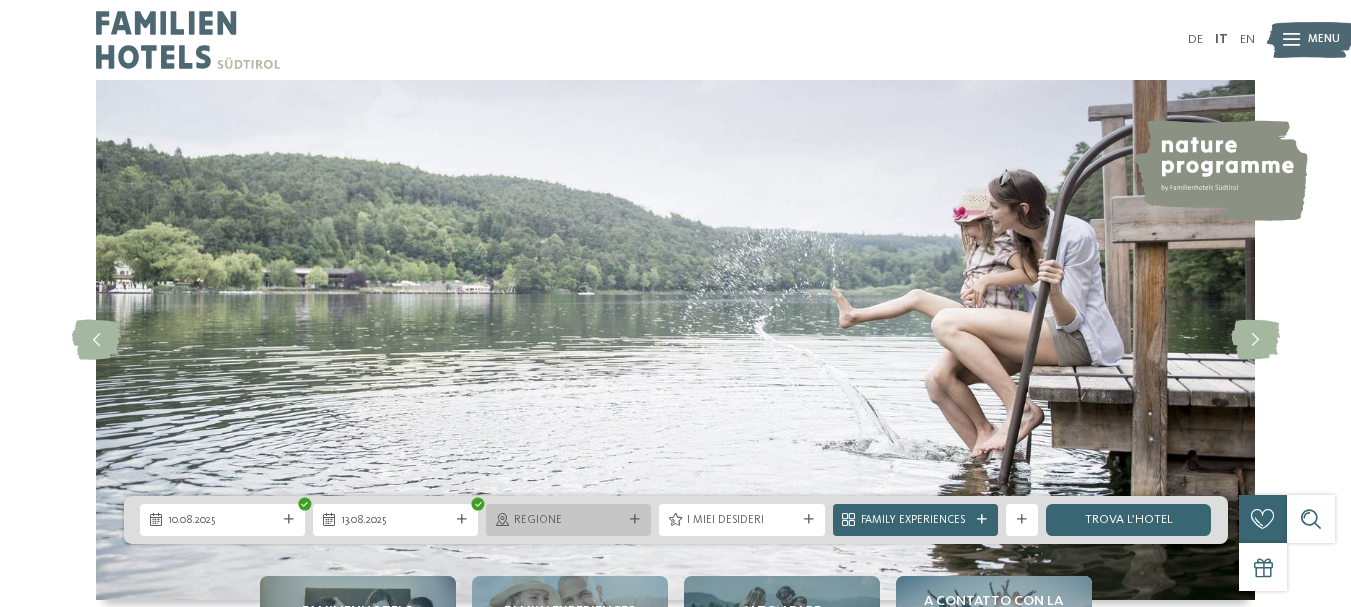 click on "Regione" at bounding box center [568, 521] 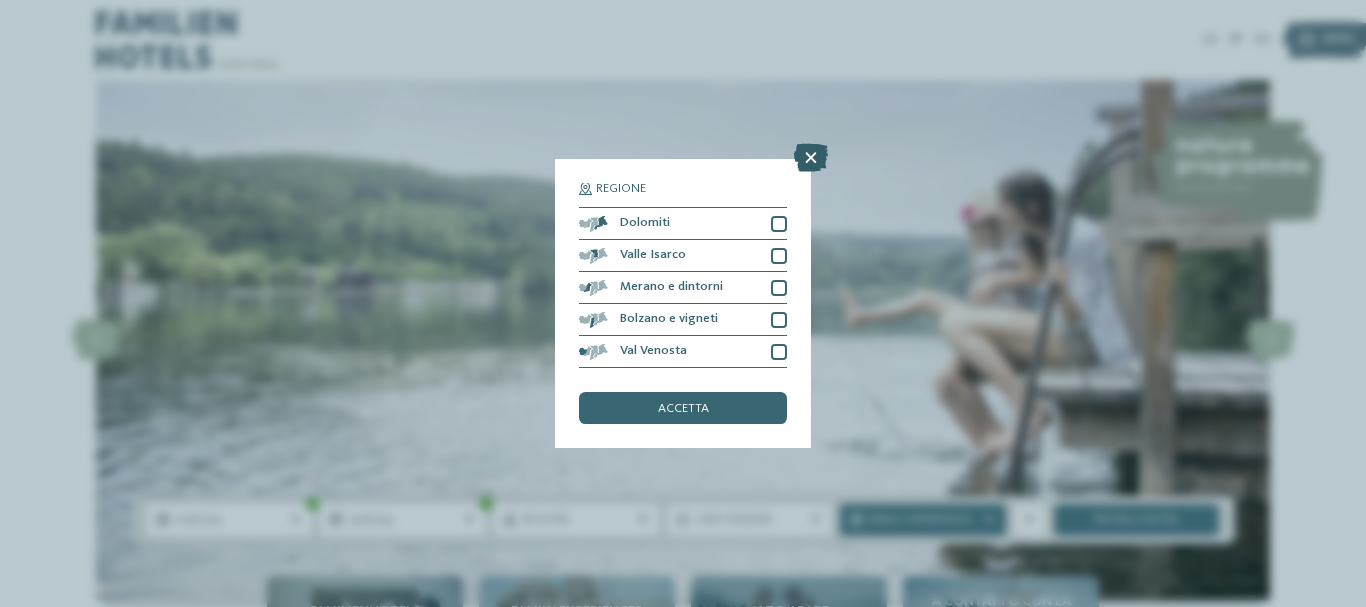 click at bounding box center (811, 158) 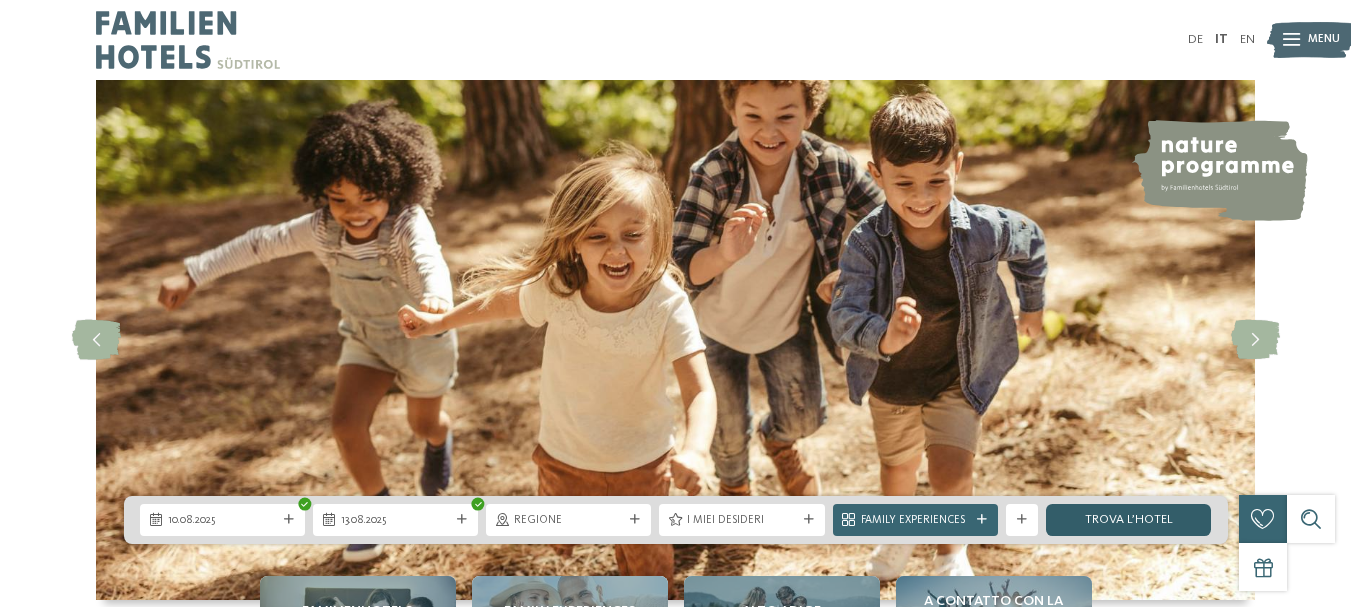 click on "trova l’hotel" at bounding box center (1128, 520) 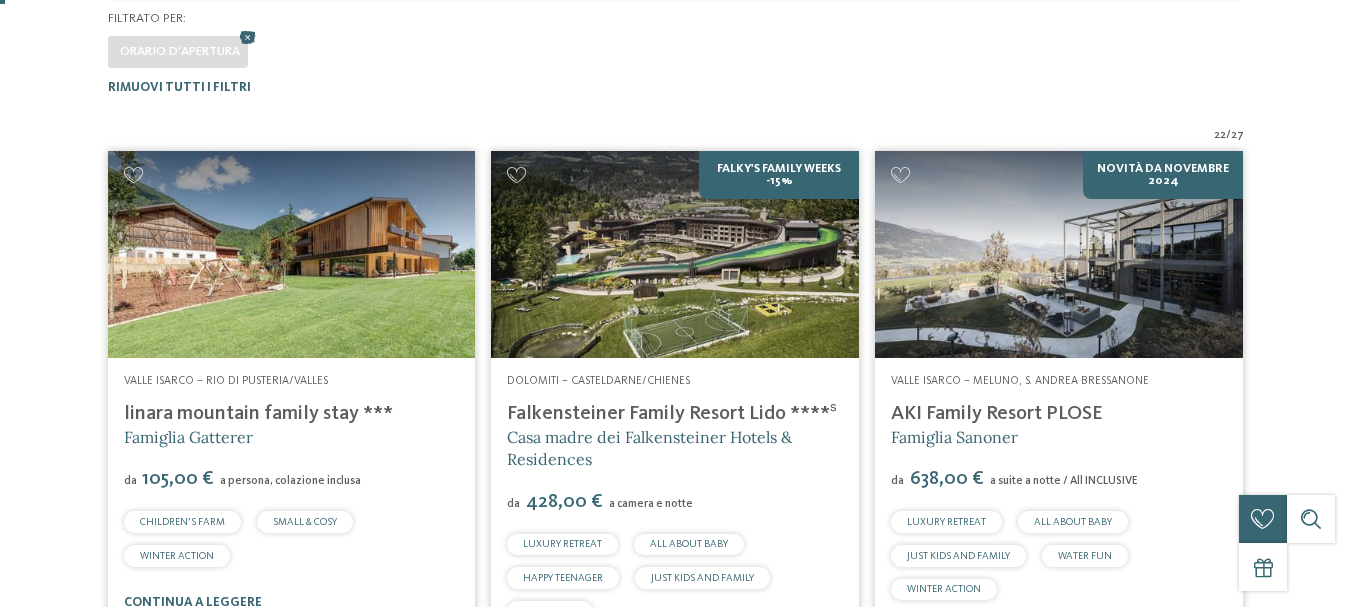scroll, scrollTop: 494, scrollLeft: 0, axis: vertical 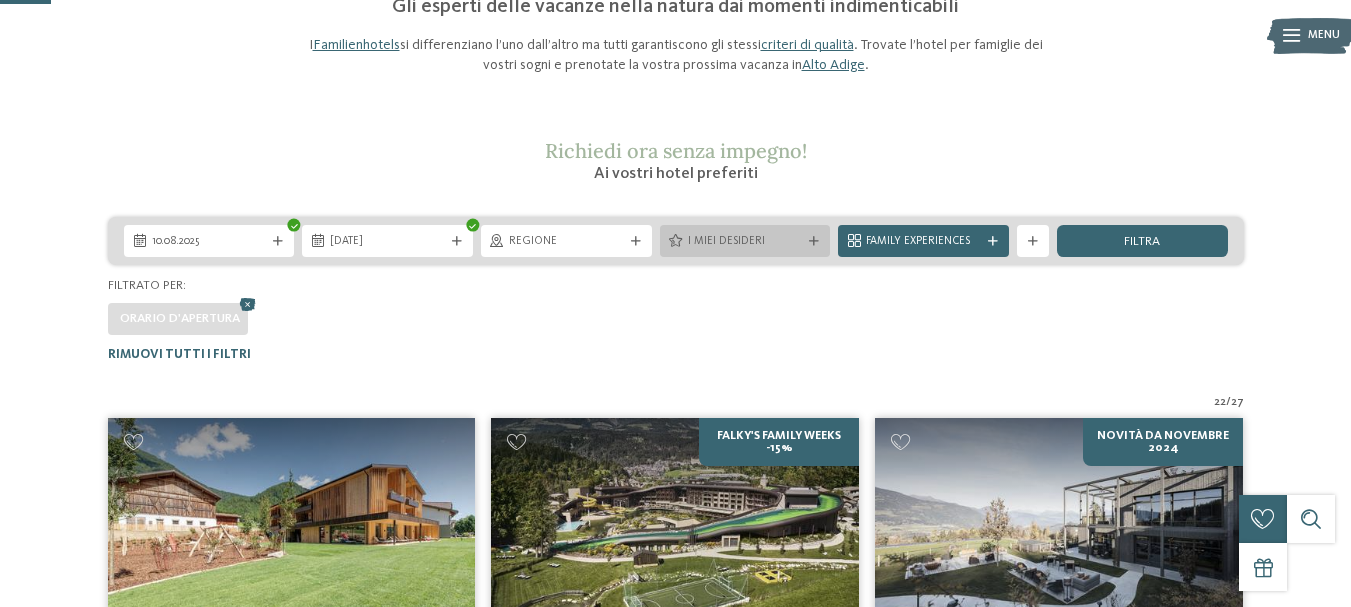 click on "I miei desideri" at bounding box center [745, 242] 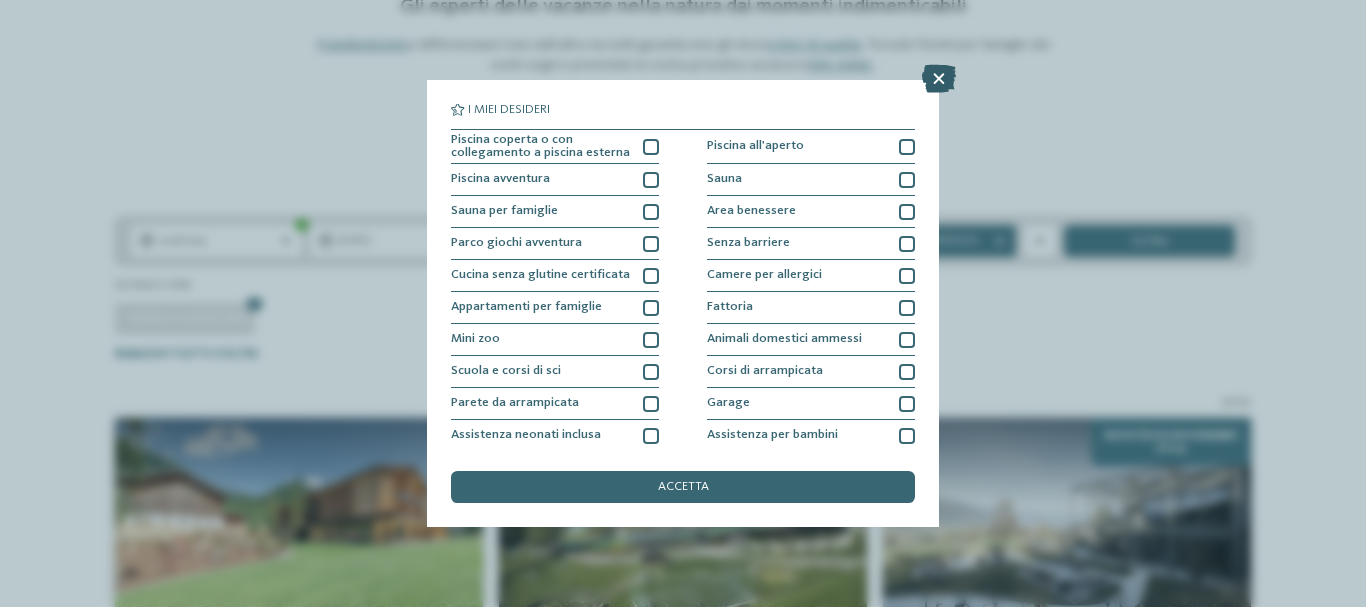 click at bounding box center [939, 79] 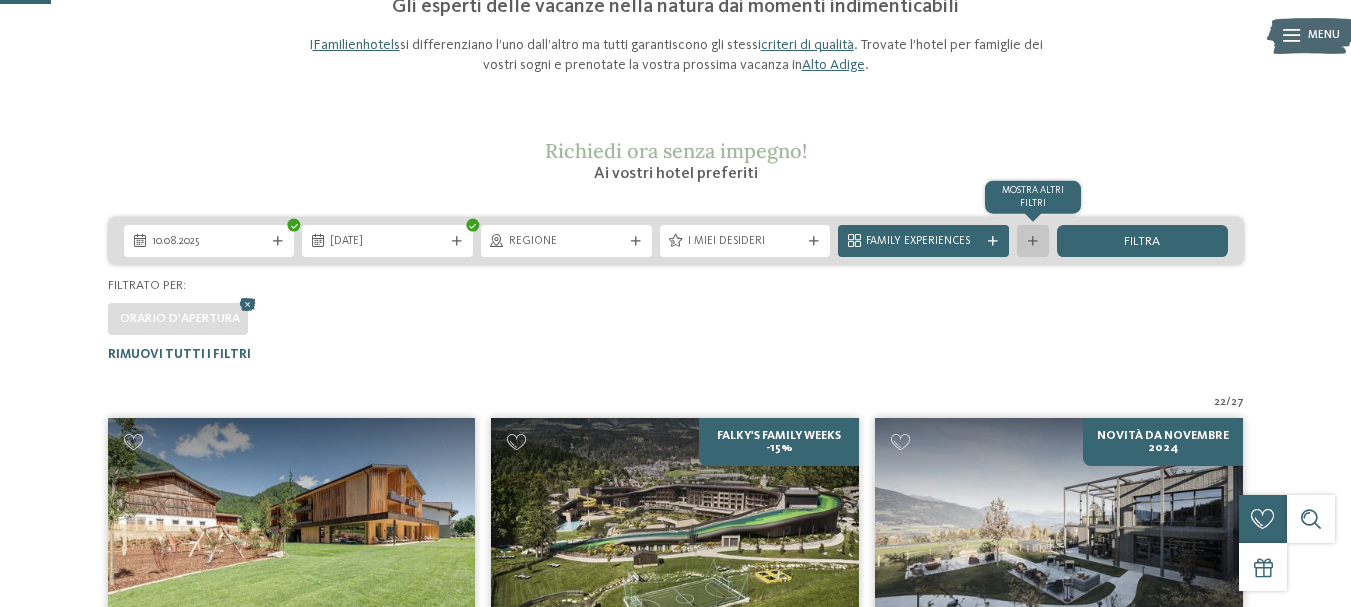 click at bounding box center [1033, 242] 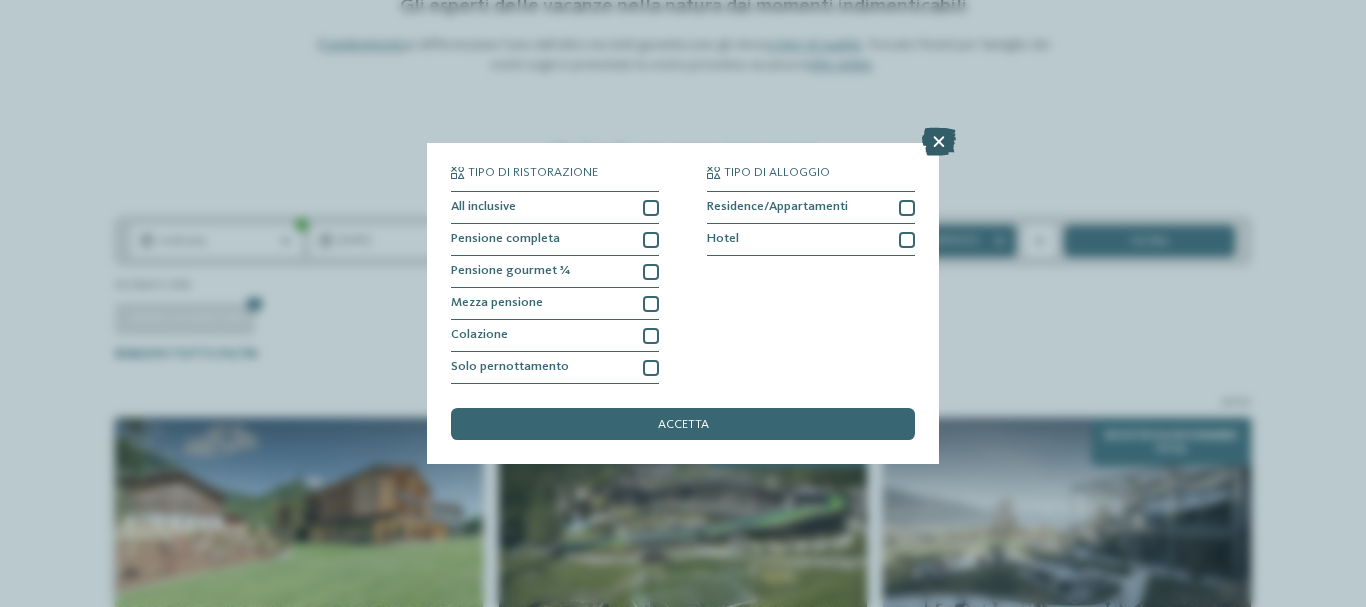 click at bounding box center (939, 142) 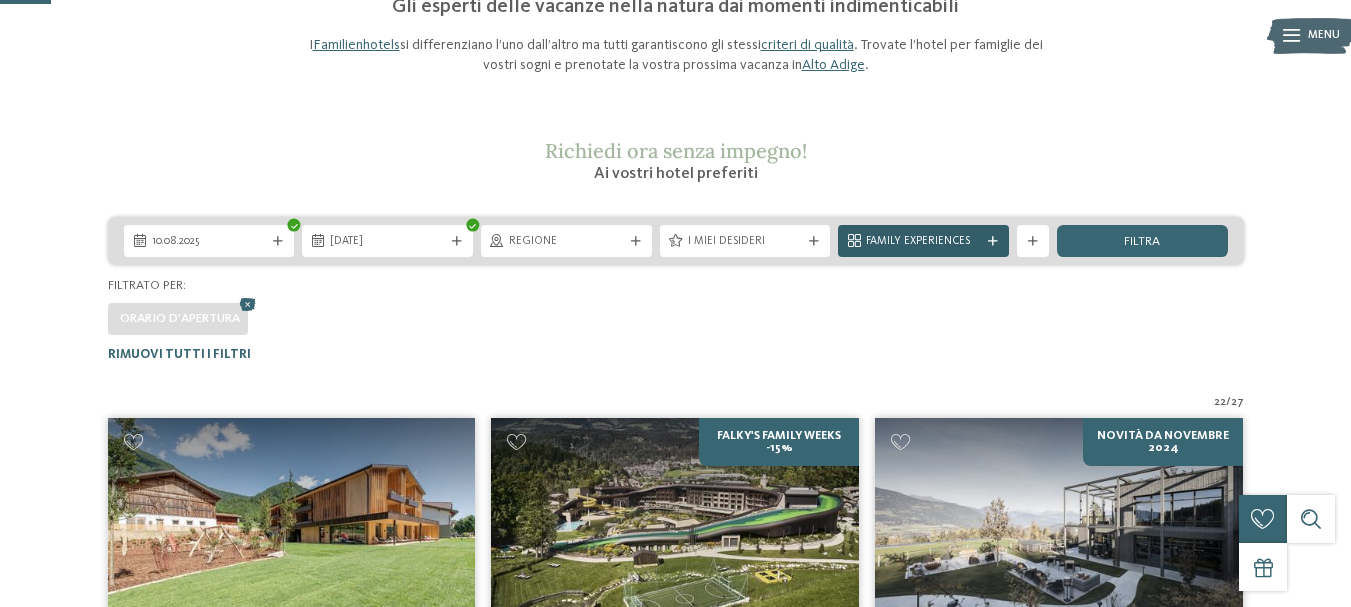 click on "Family Experiences" at bounding box center (923, 242) 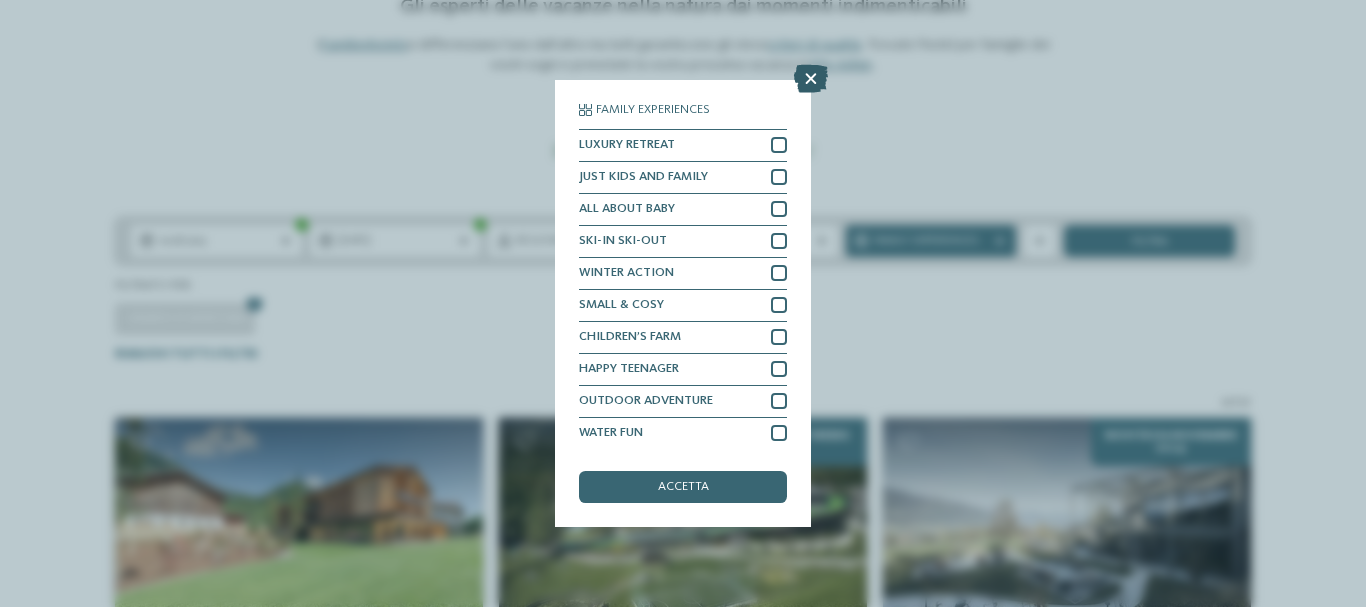 click at bounding box center (811, 79) 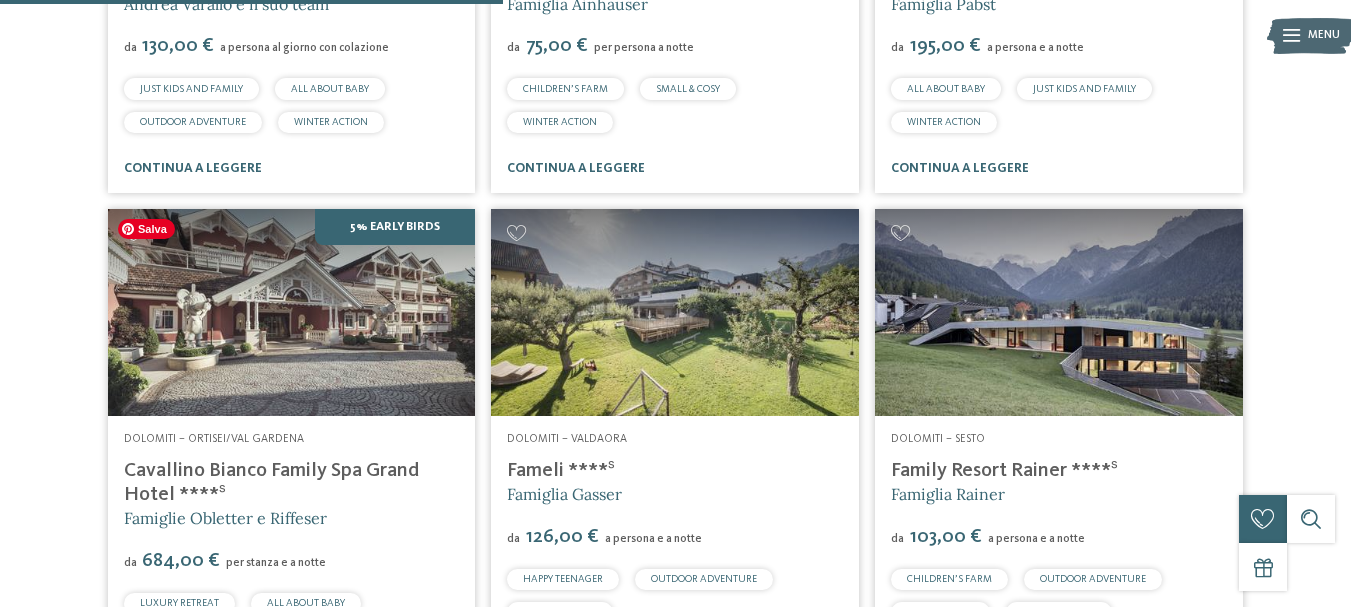 scroll, scrollTop: 1800, scrollLeft: 0, axis: vertical 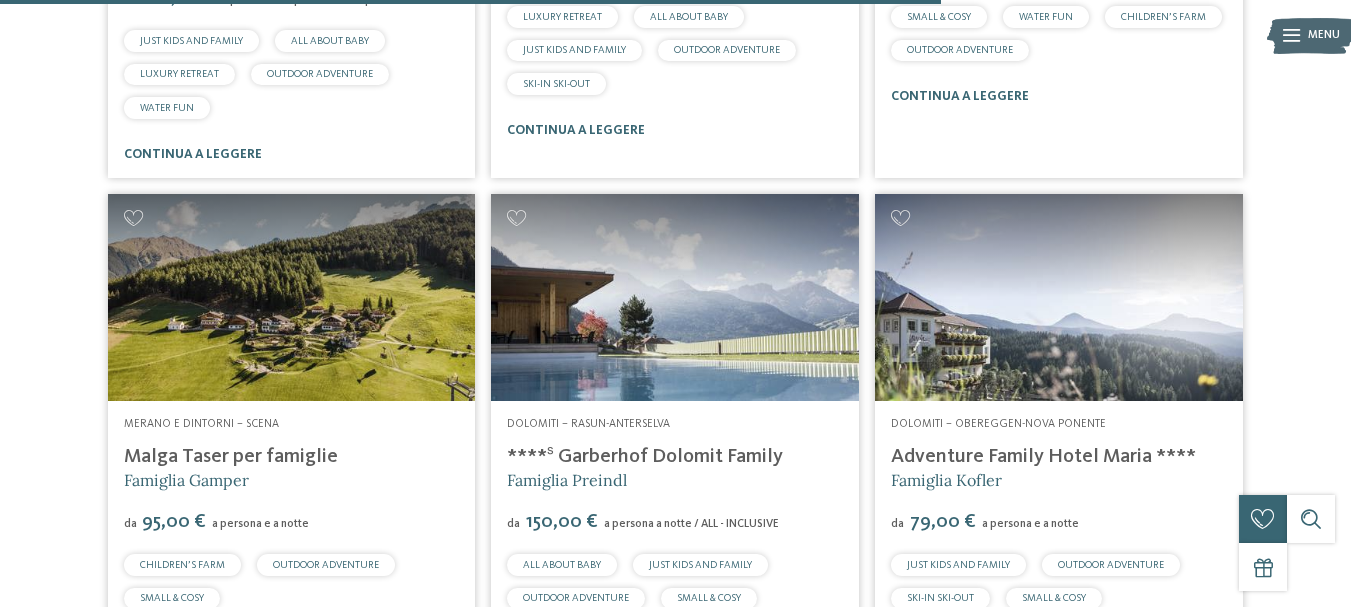 click on "Adventure Family Hotel Maria ****" at bounding box center (1043, 457) 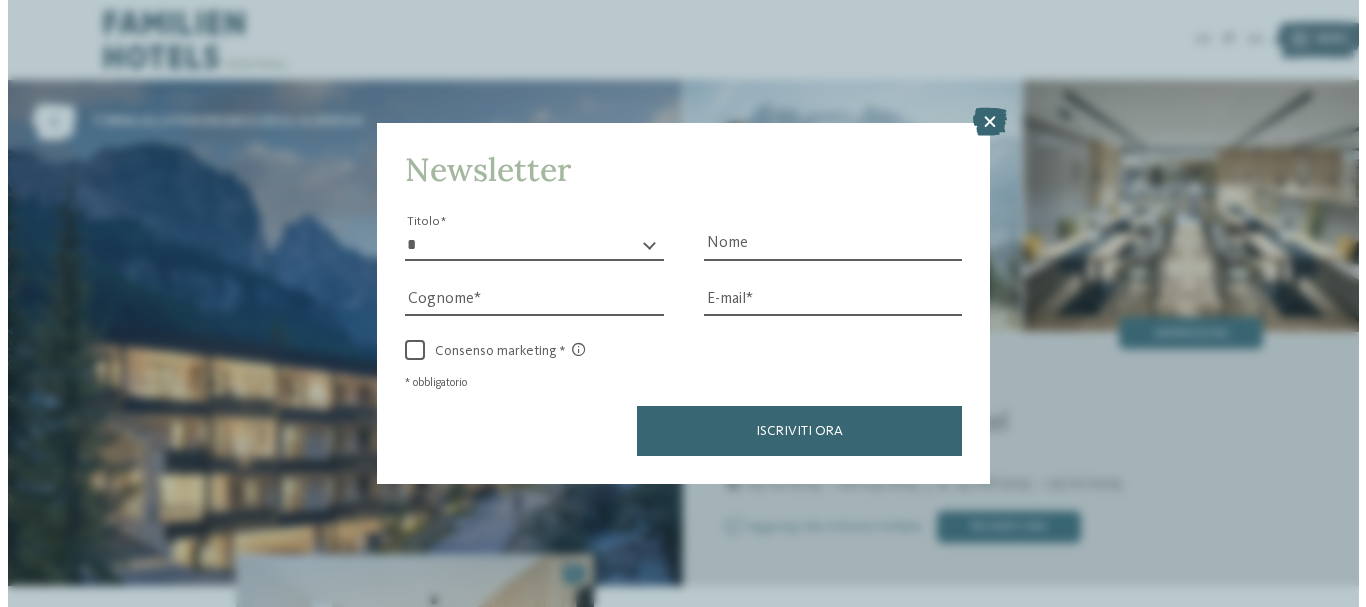 scroll, scrollTop: 0, scrollLeft: 0, axis: both 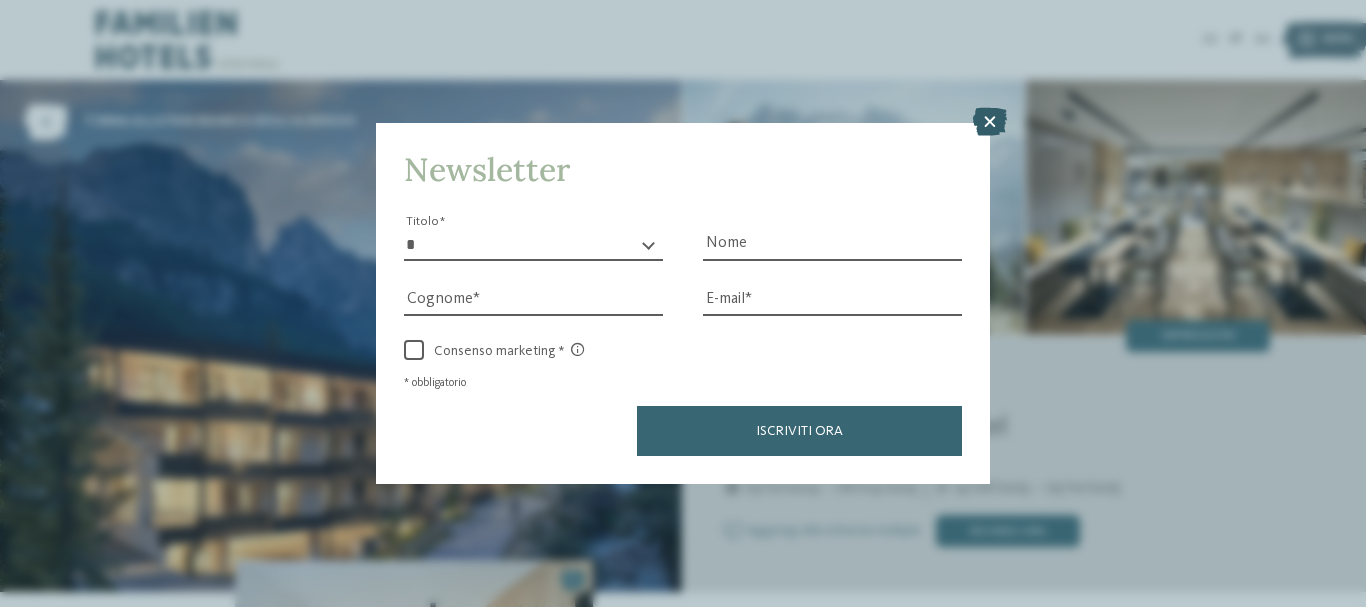 click at bounding box center [990, 122] 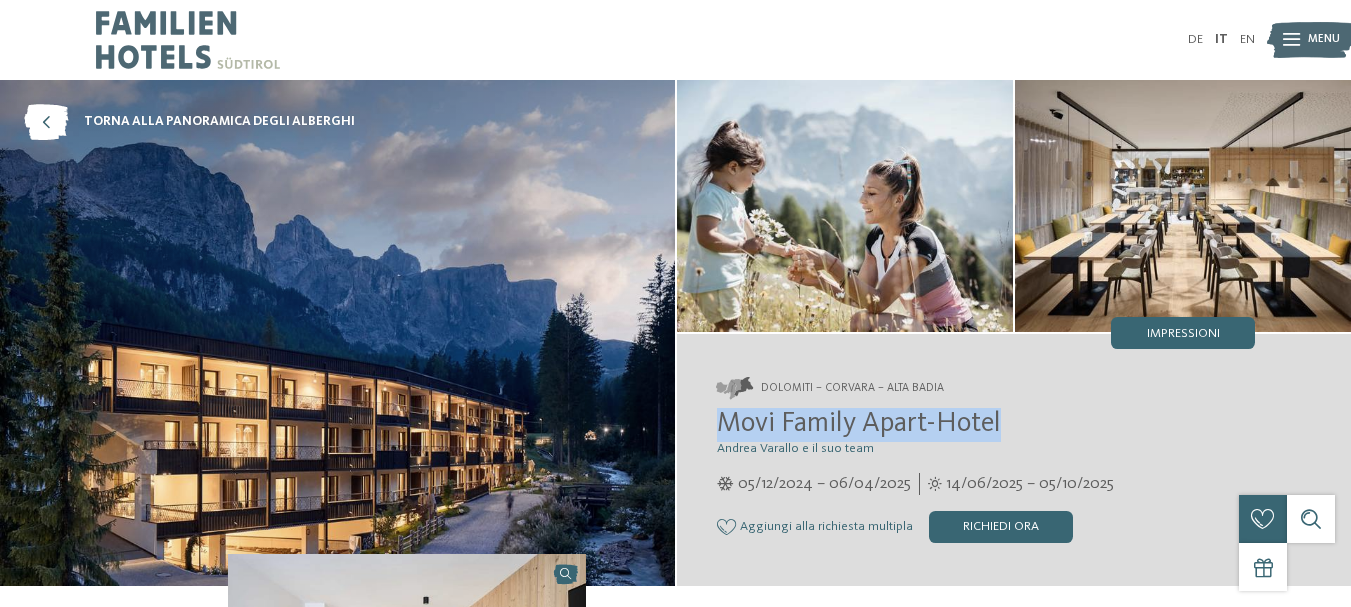 drag, startPoint x: 723, startPoint y: 425, endPoint x: 1022, endPoint y: 425, distance: 299 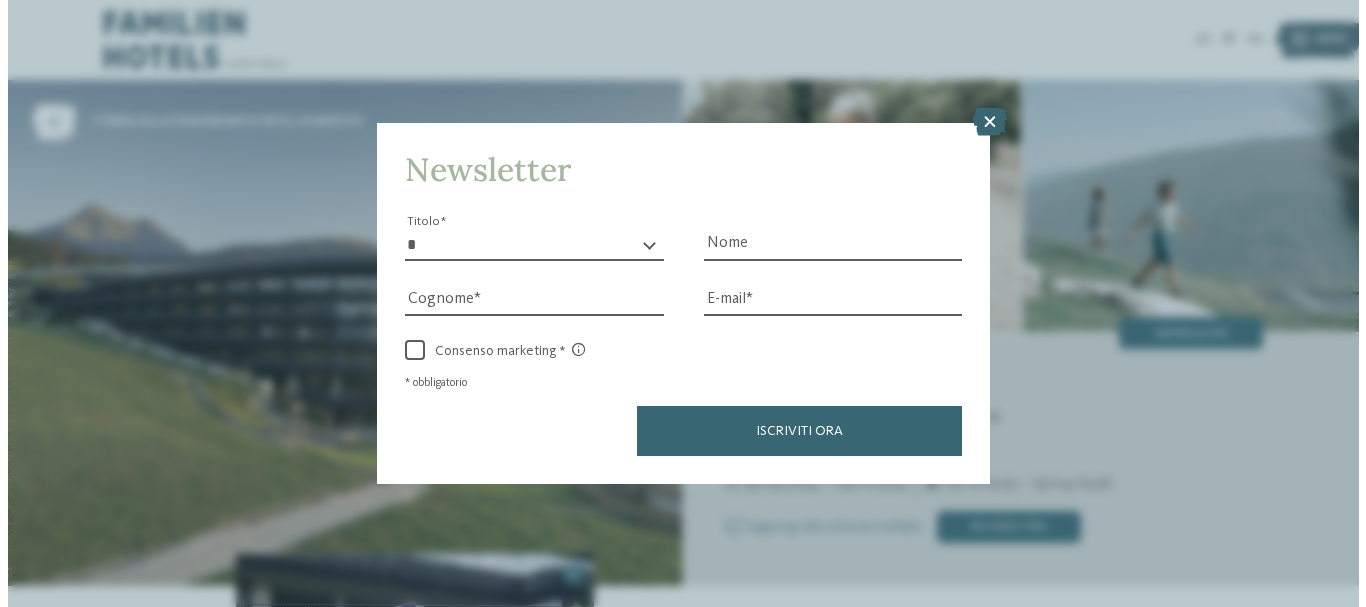 scroll, scrollTop: 0, scrollLeft: 0, axis: both 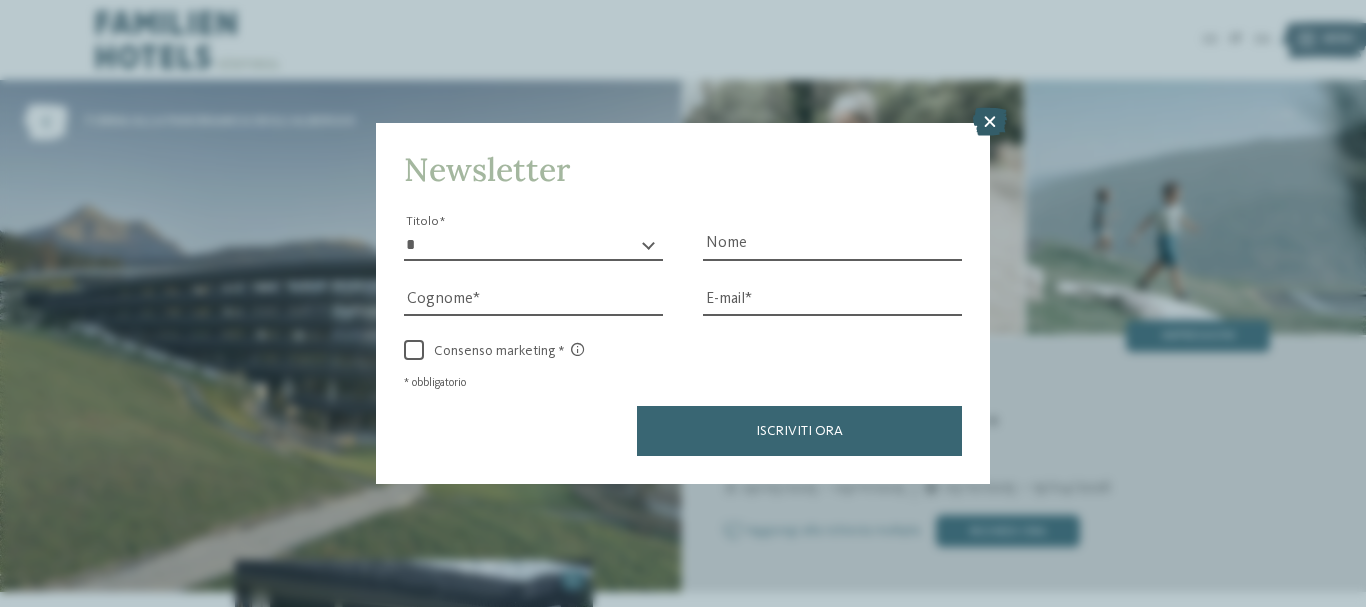 click at bounding box center (990, 122) 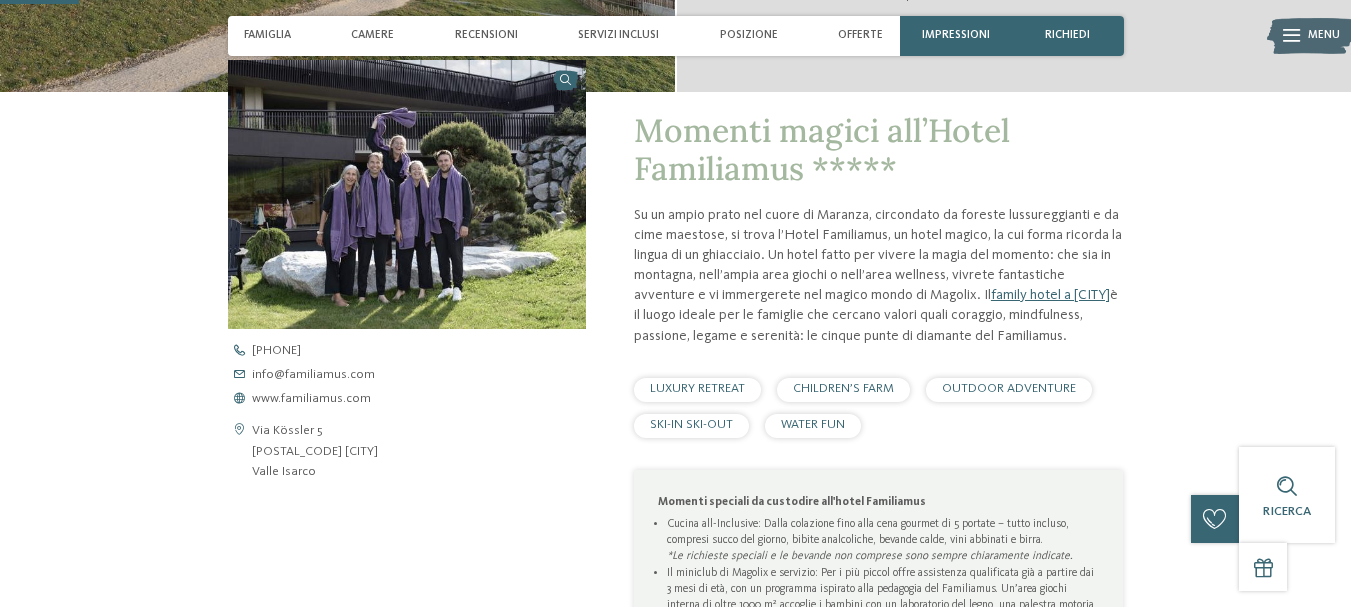 scroll, scrollTop: 300, scrollLeft: 0, axis: vertical 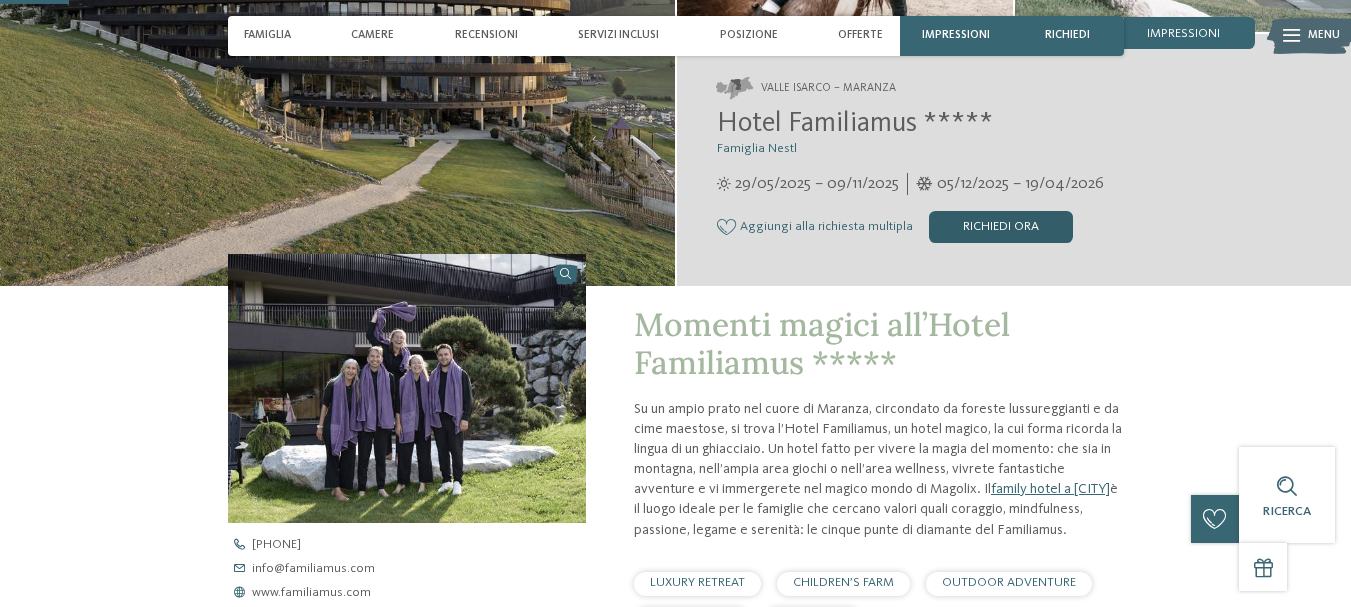 click on "Richiedi ora" at bounding box center (1001, 227) 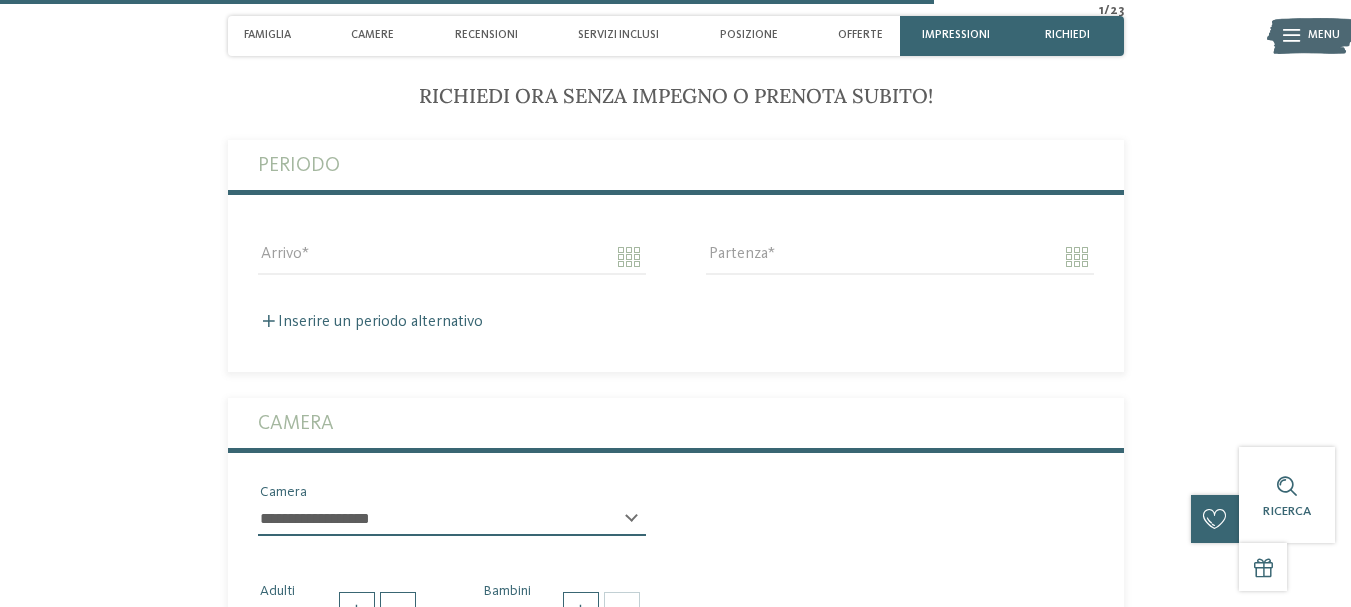 scroll, scrollTop: 4082, scrollLeft: 0, axis: vertical 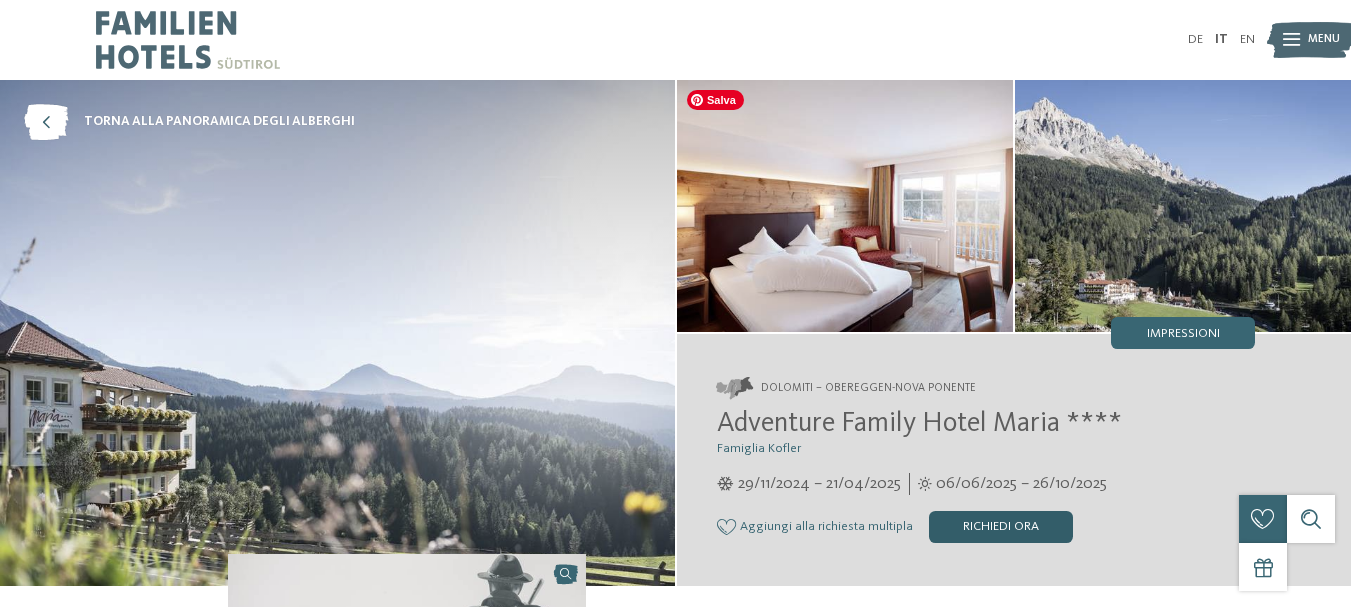 click on "Richiedi ora" at bounding box center [1001, 527] 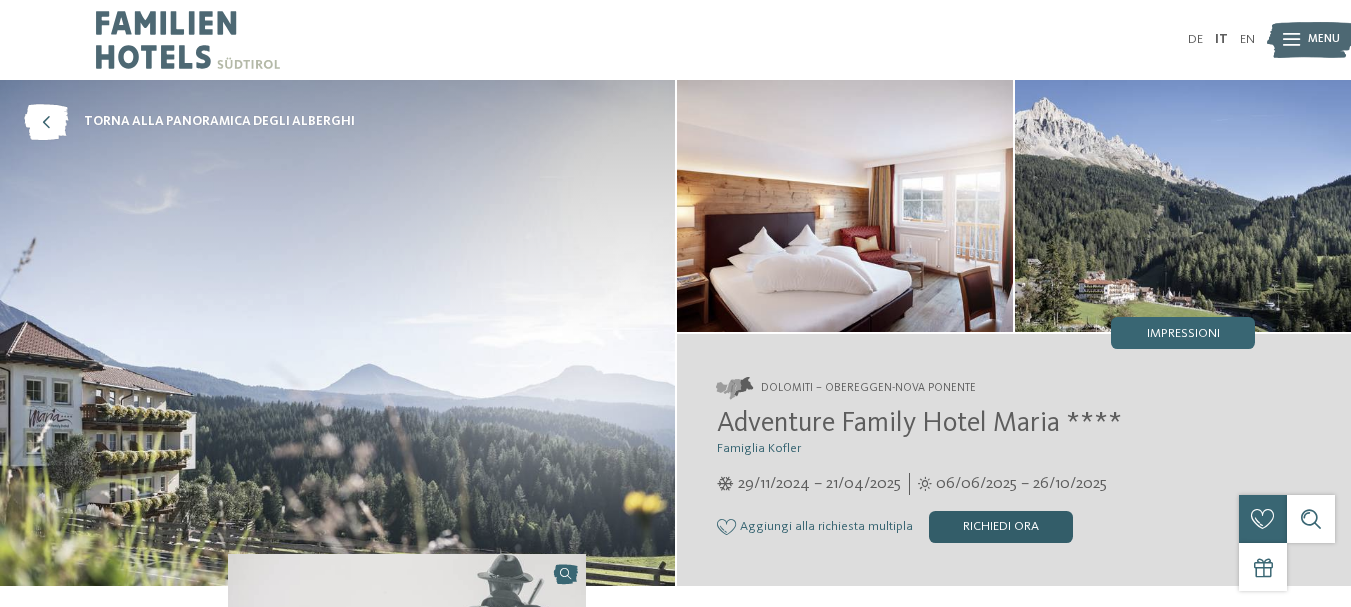 scroll, scrollTop: 1215, scrollLeft: 0, axis: vertical 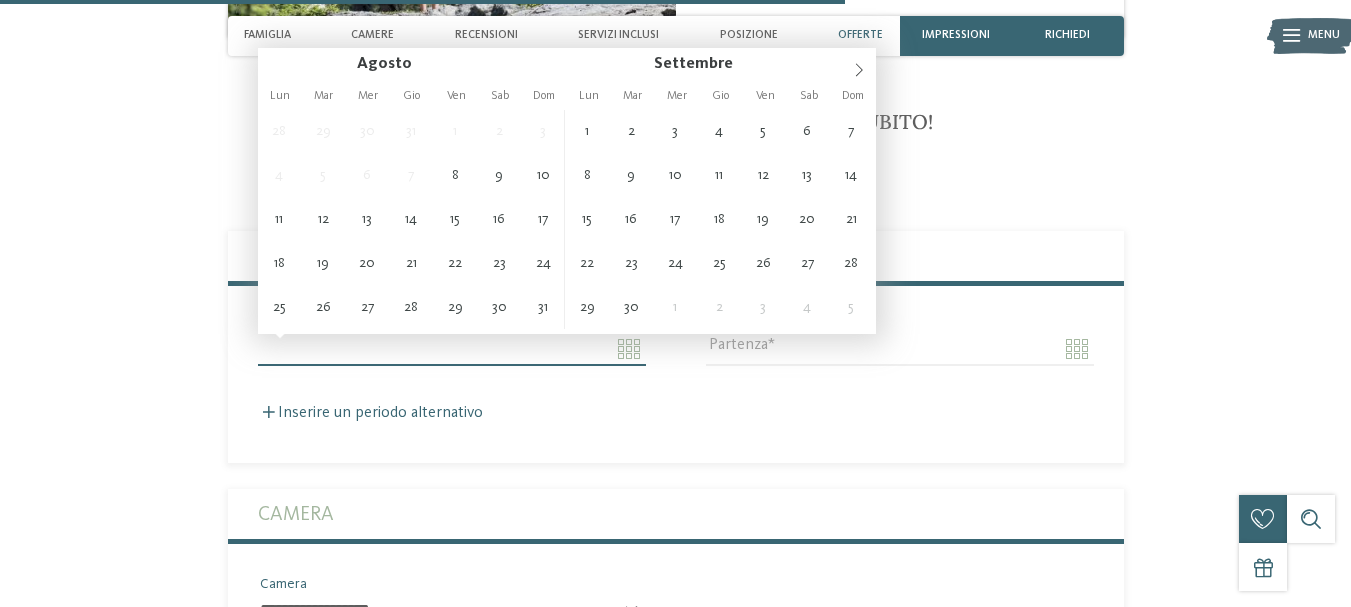 click on "Arrivo" at bounding box center (452, 349) 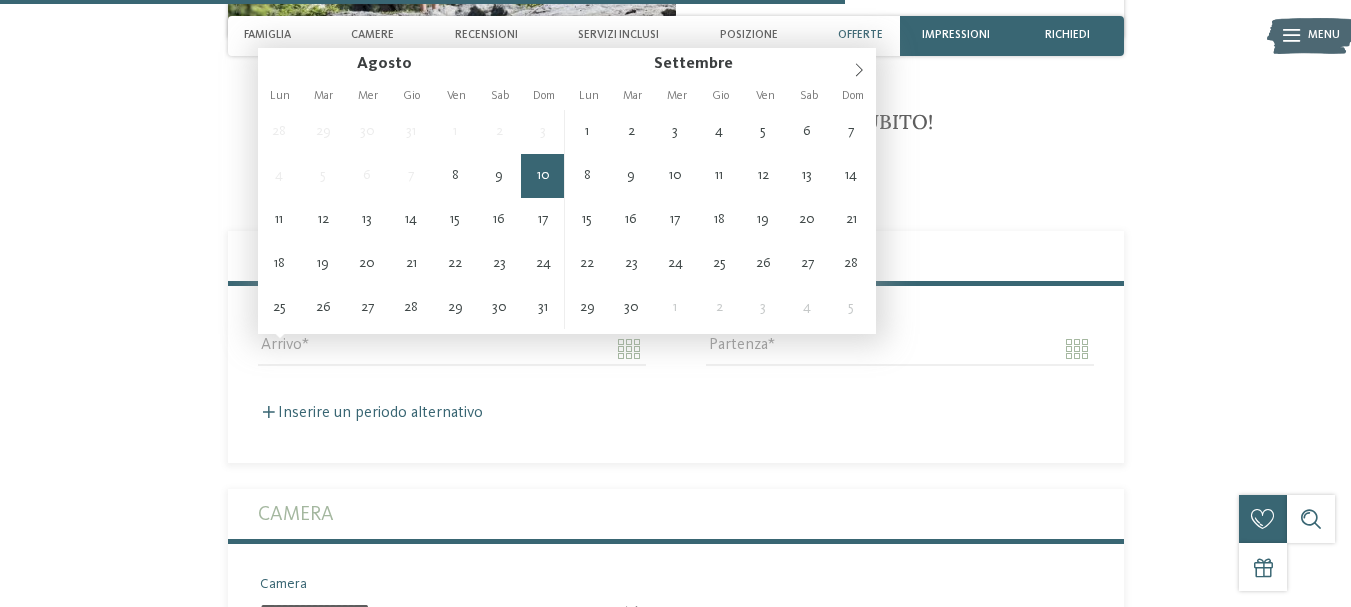 type on "**********" 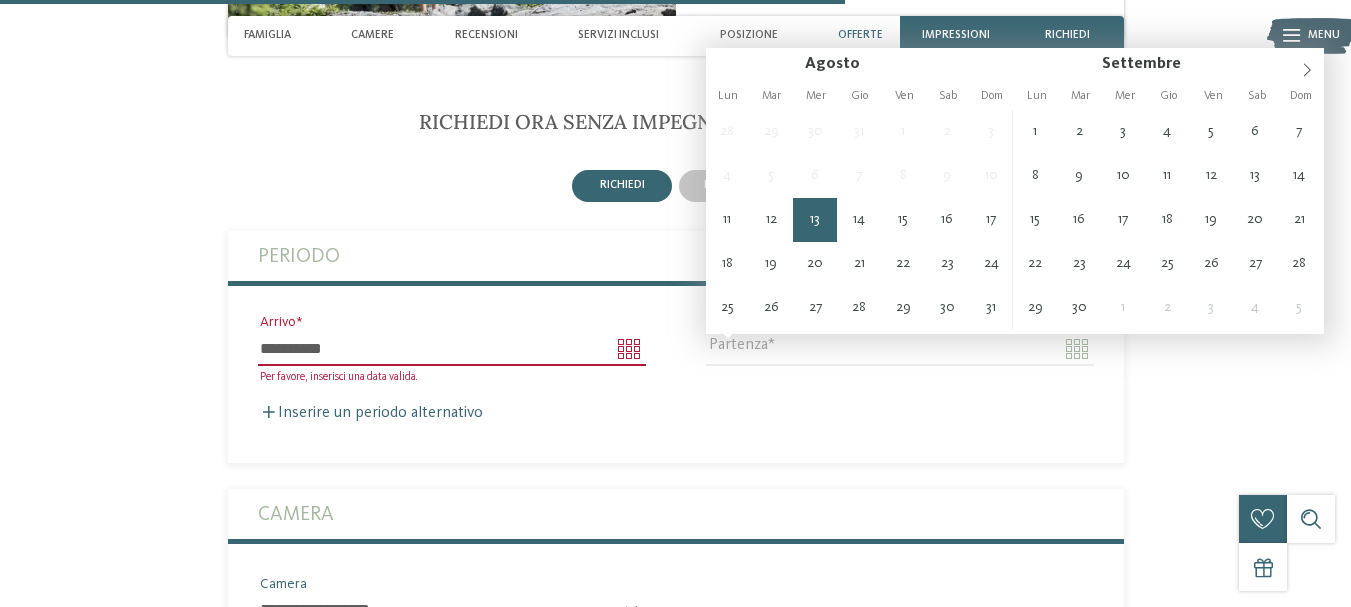 type on "**********" 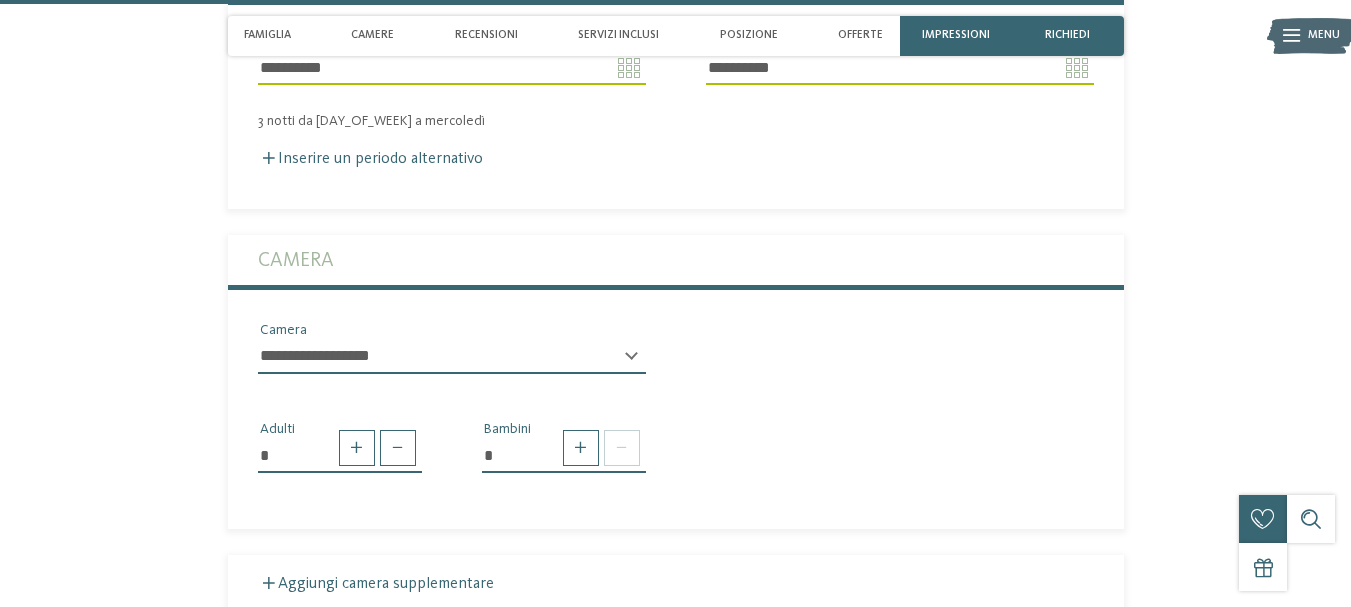 scroll, scrollTop: 3452, scrollLeft: 0, axis: vertical 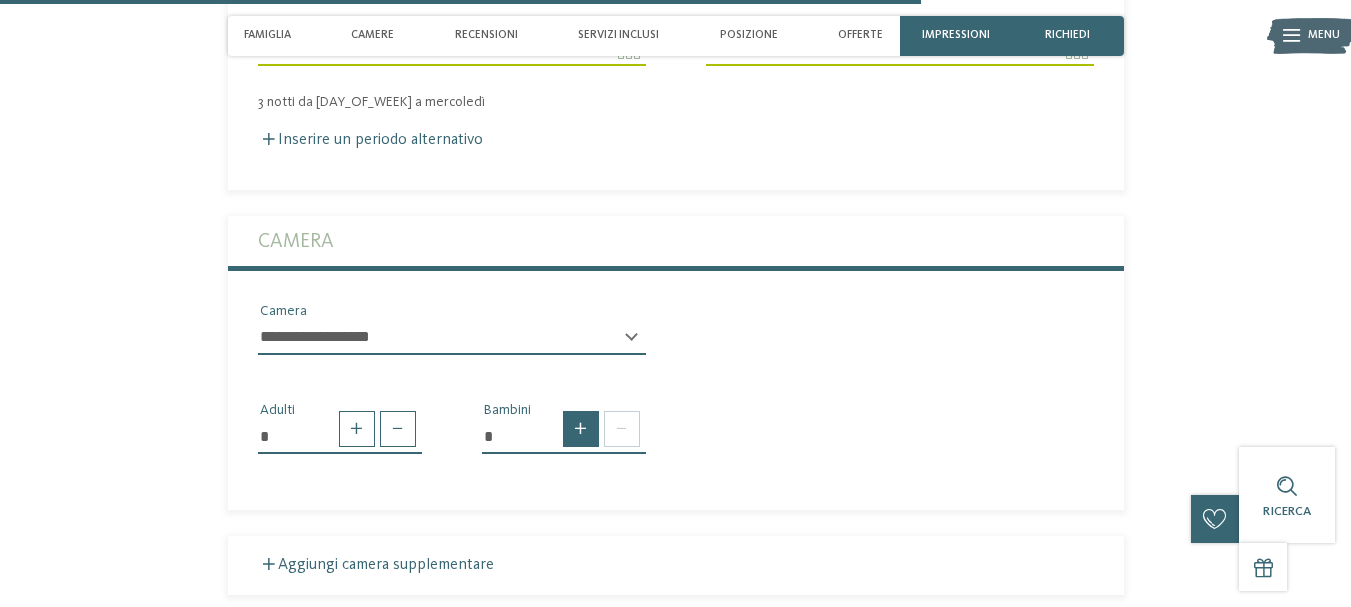 click at bounding box center (581, 429) 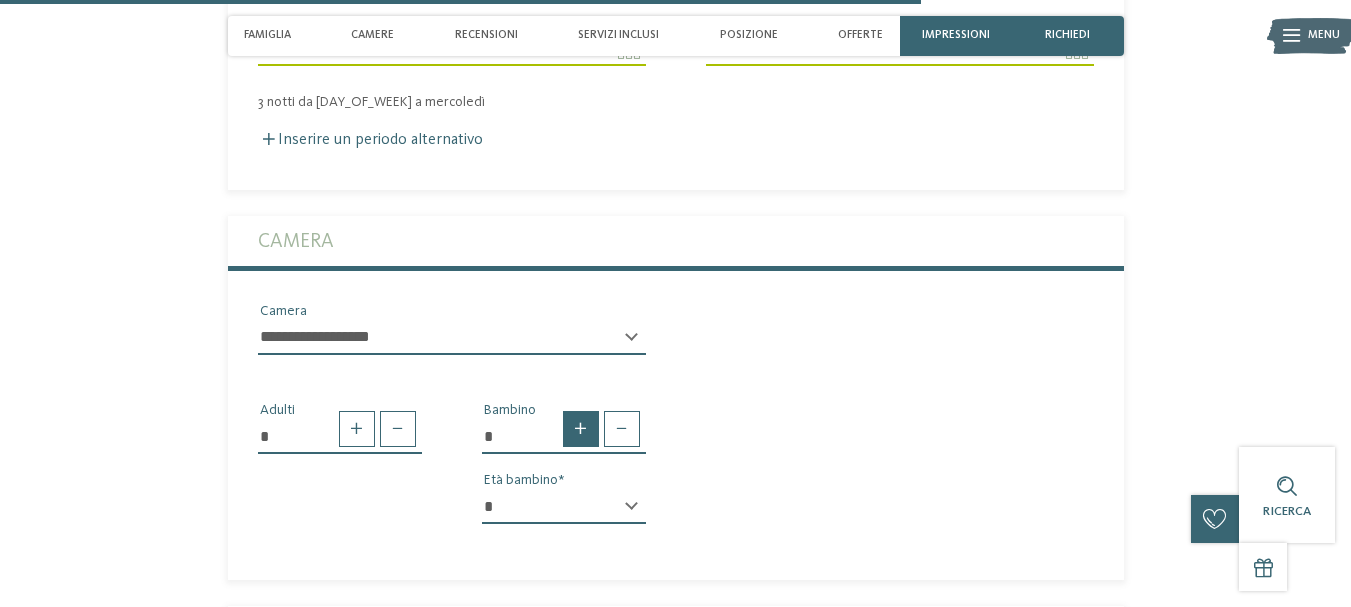 click at bounding box center [581, 429] 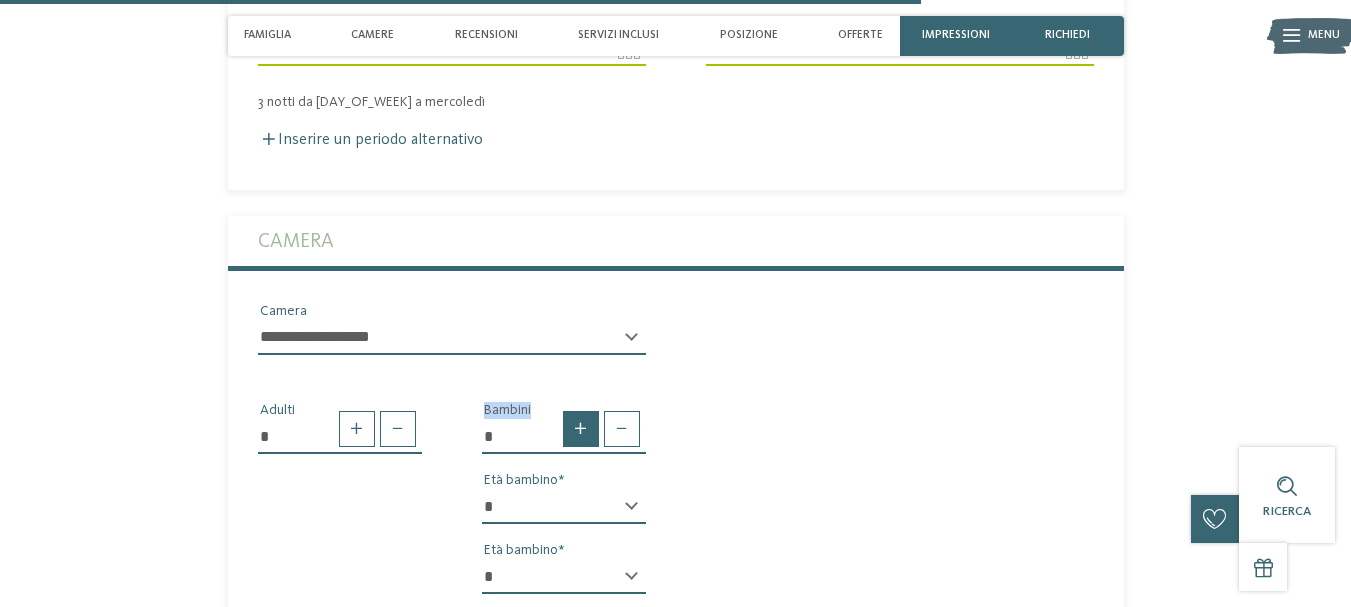click at bounding box center [581, 429] 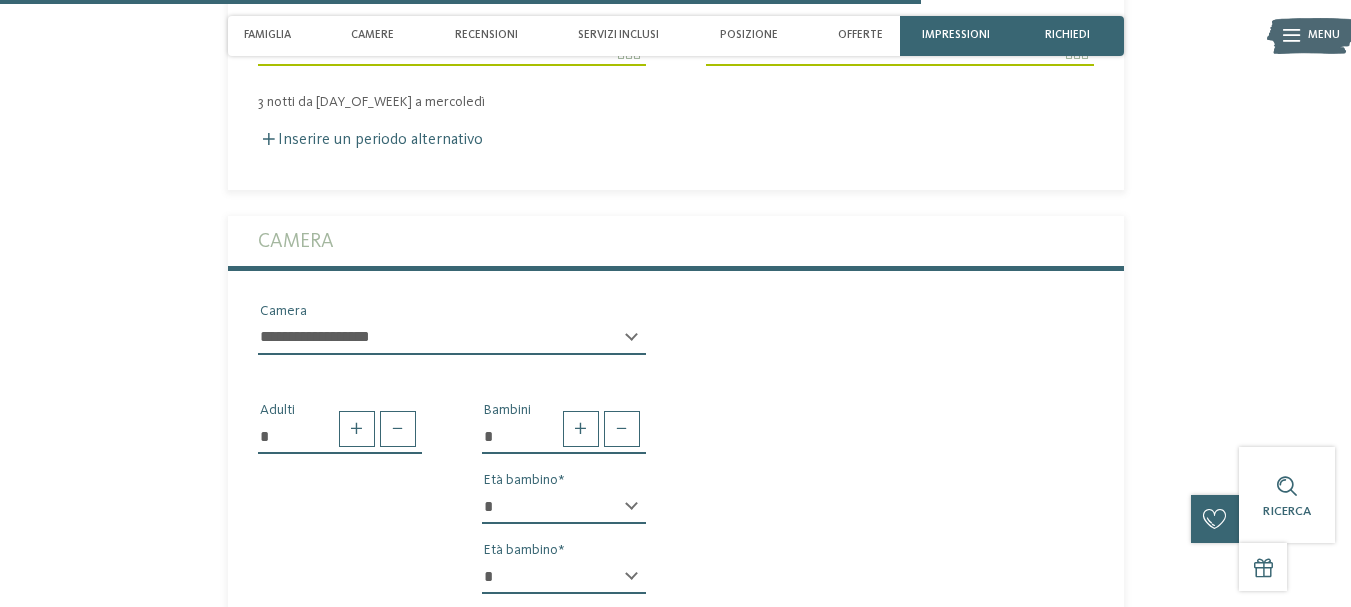 click on "* * * * * * * * * * * ** ** ** ** ** ** ** **" at bounding box center [564, 507] 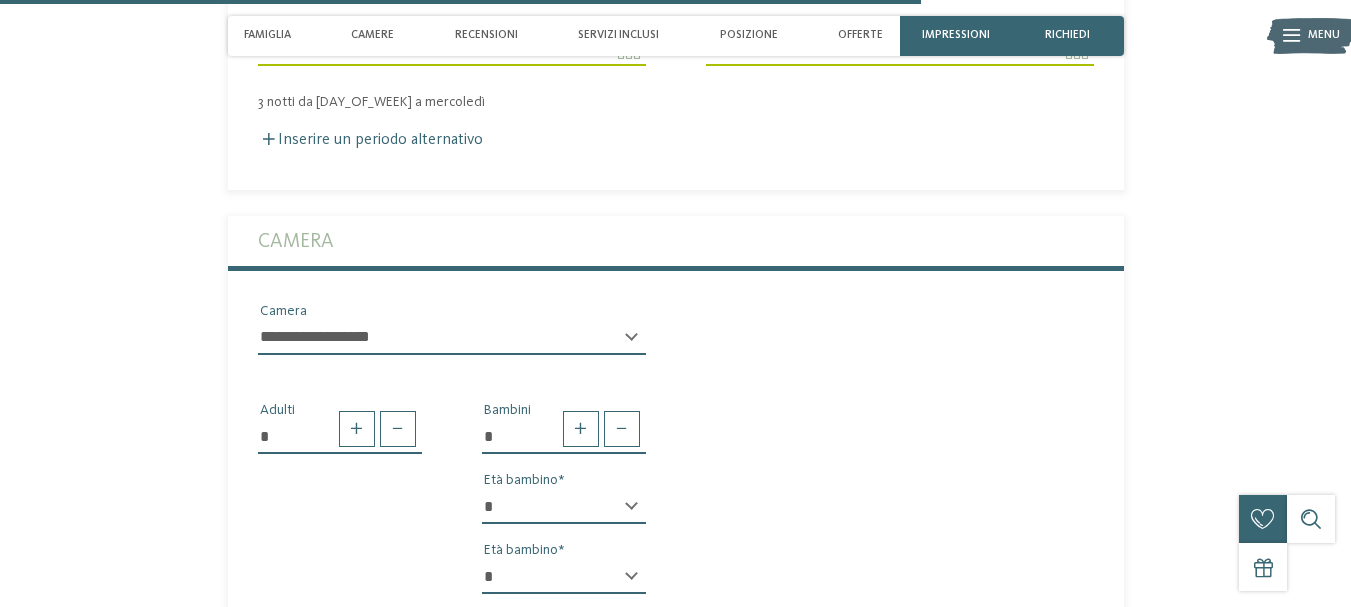 click on "* * * * * * * * * * * ** ** ** ** ** ** ** **" at bounding box center (564, 577) 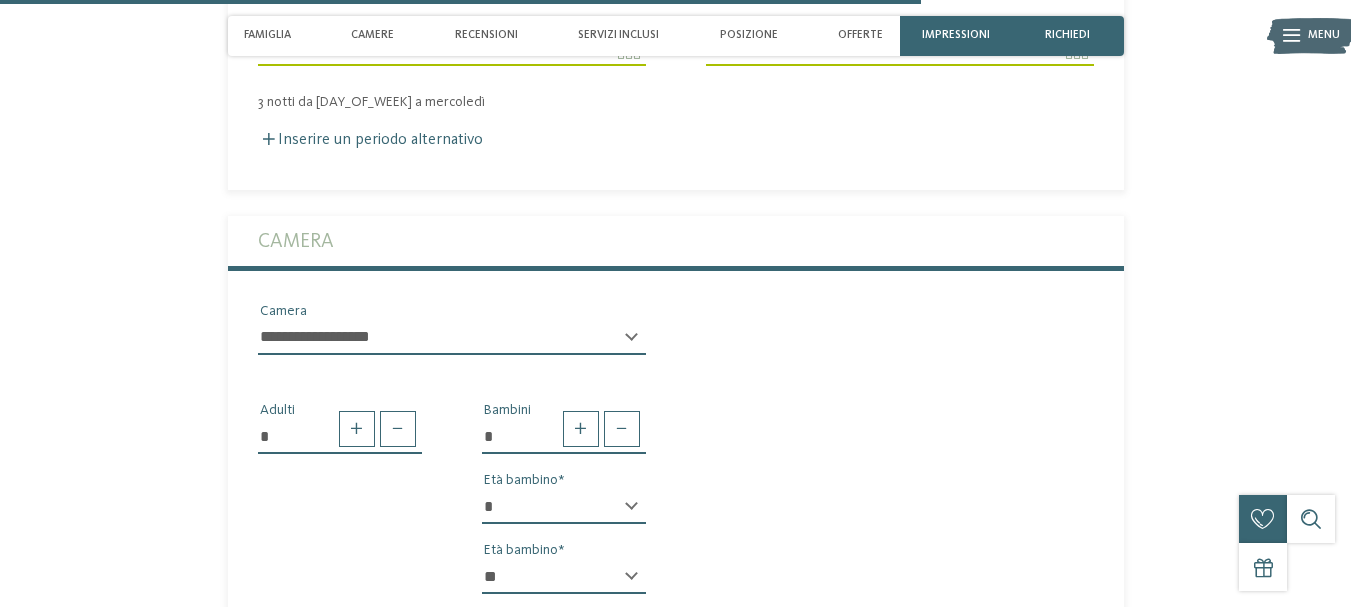 click on "* * * * * * * * * * * ** ** ** ** ** ** ** **" at bounding box center (564, 577) 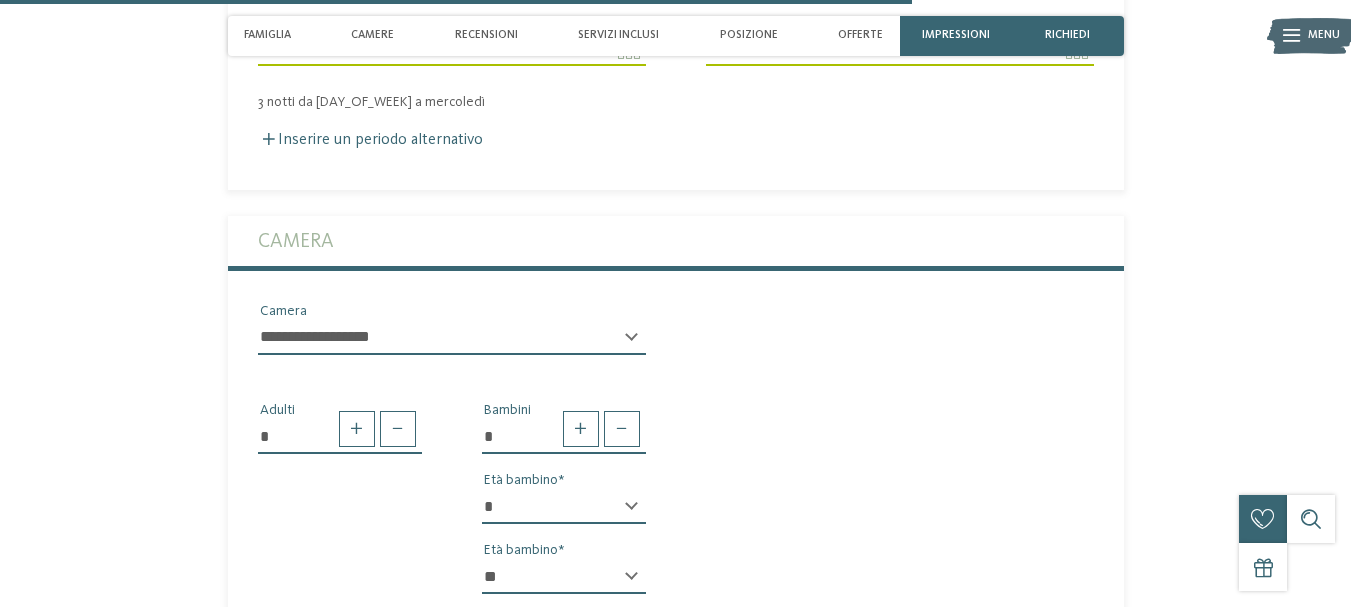 scroll, scrollTop: 3752, scrollLeft: 0, axis: vertical 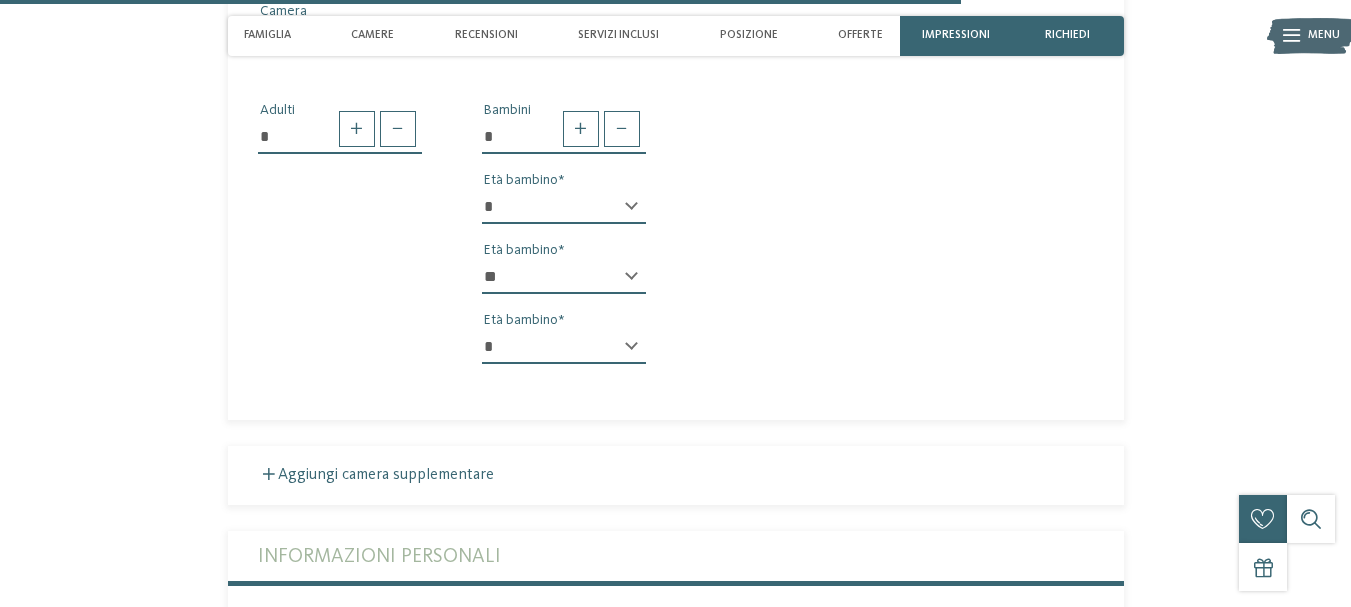 click on "* * * * * * * * * * * ** ** ** ** ** ** ** **" at bounding box center (564, 347) 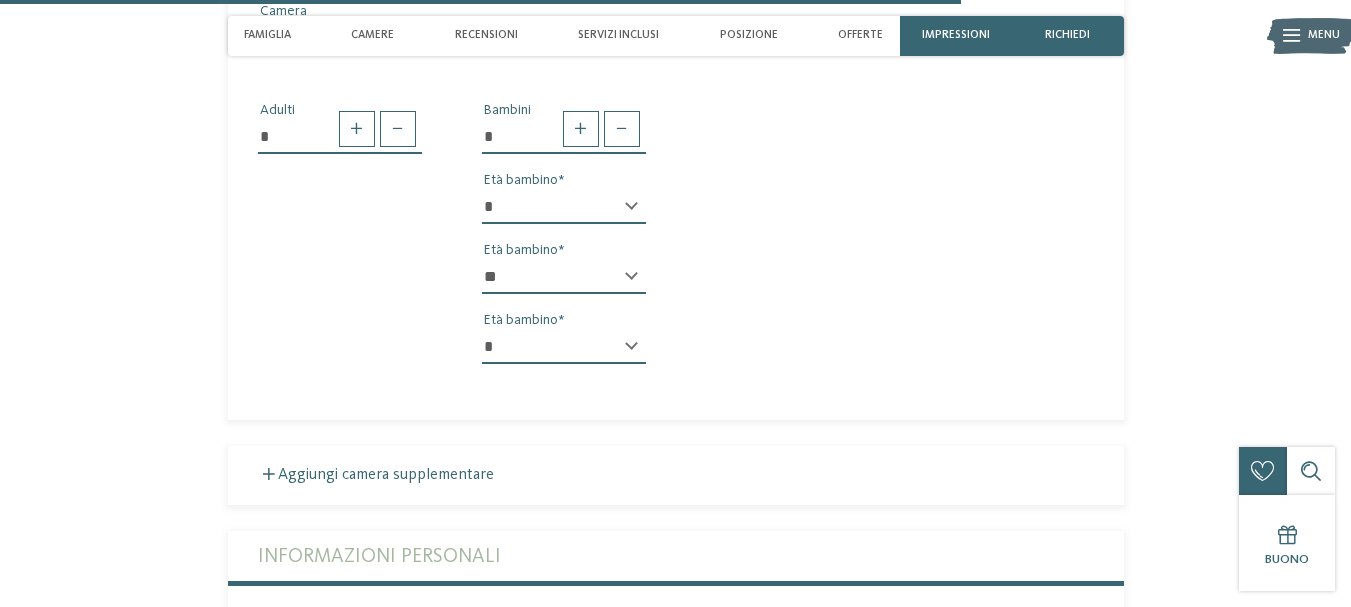 select on "**" 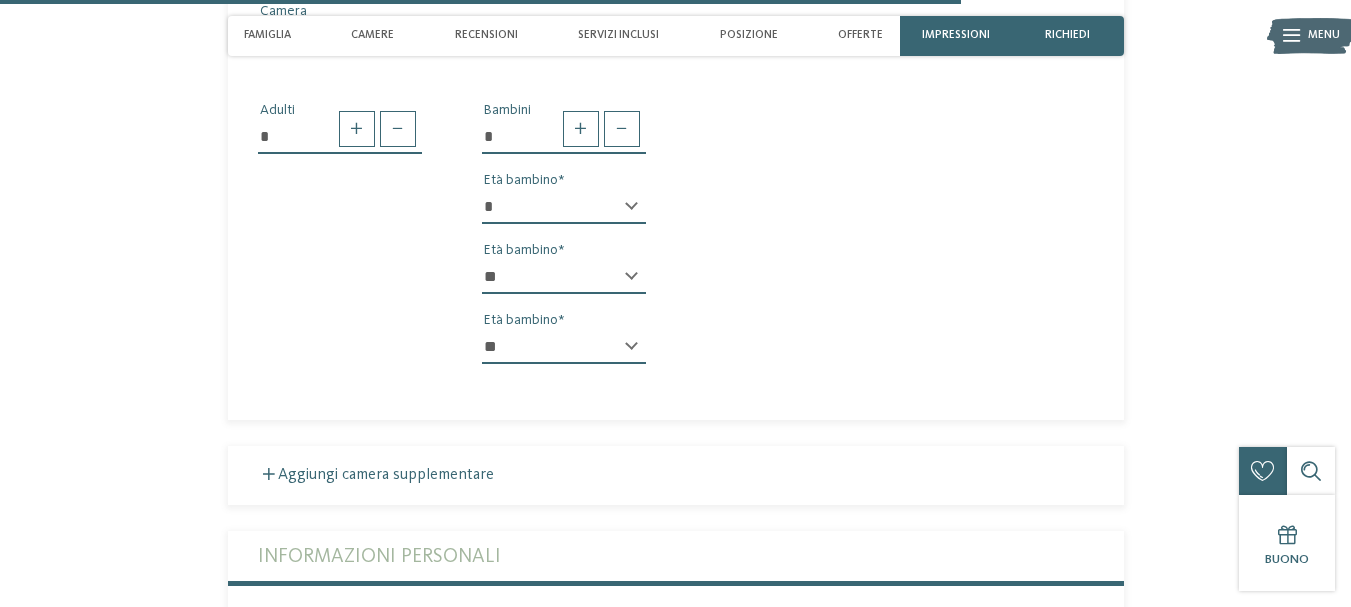 click on "* * * * * * * * * * * ** ** ** ** ** ** ** **" at bounding box center (564, 347) 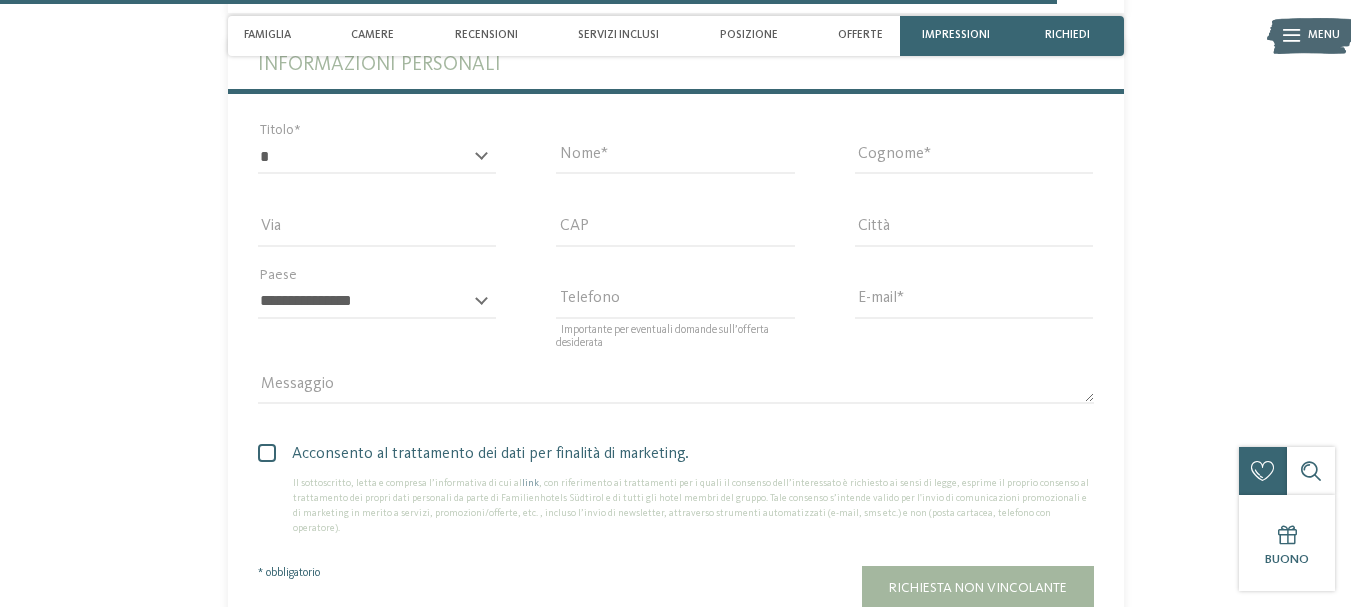 scroll, scrollTop: 4252, scrollLeft: 0, axis: vertical 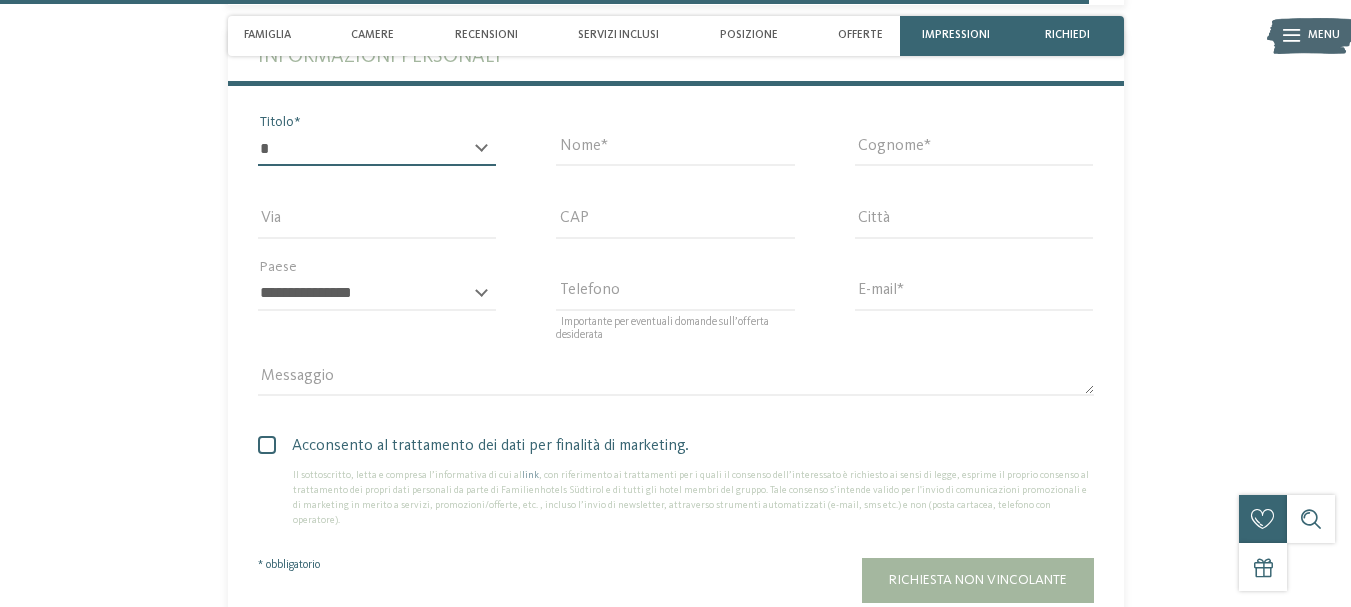 click on "* ****** ******* ******** ******" at bounding box center [377, 149] 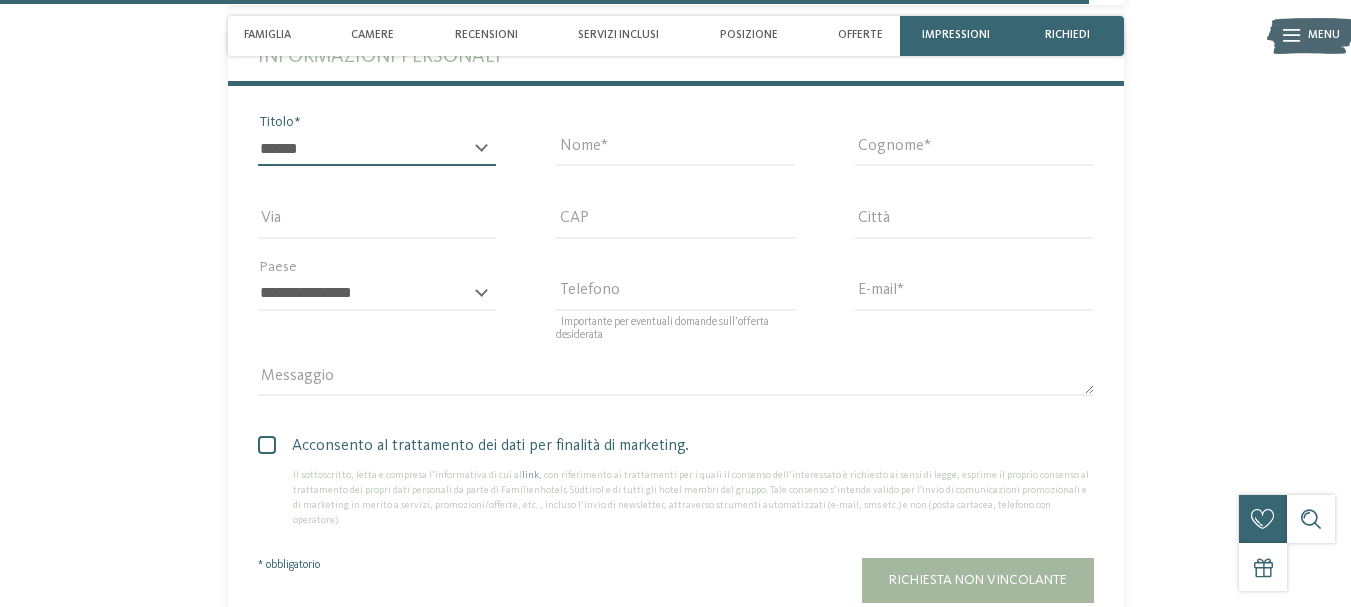 click on "* ****** ******* ******** ******" at bounding box center [377, 149] 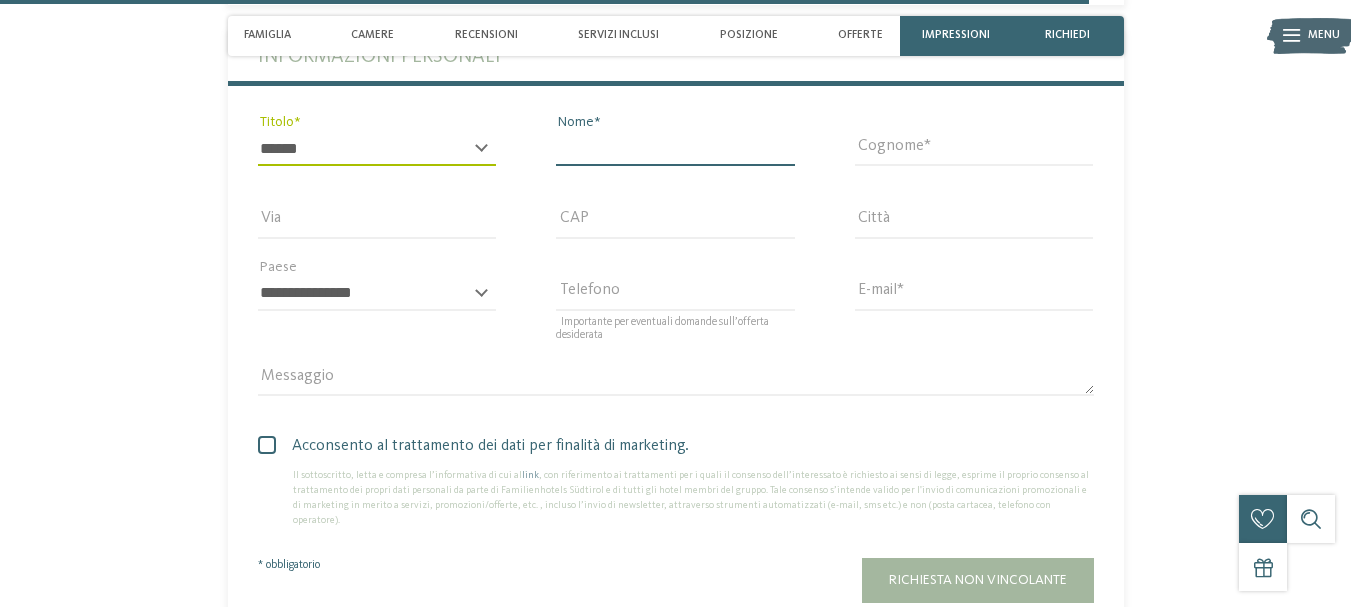 click on "Nome" at bounding box center [675, 149] 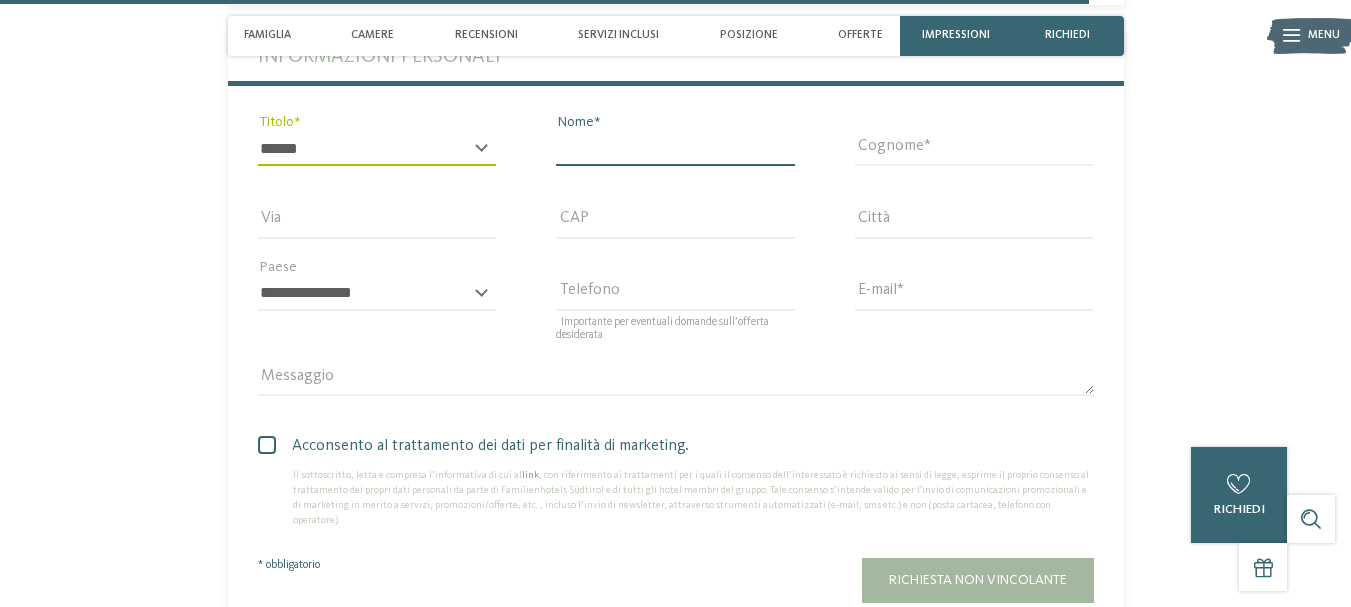 type on "*******" 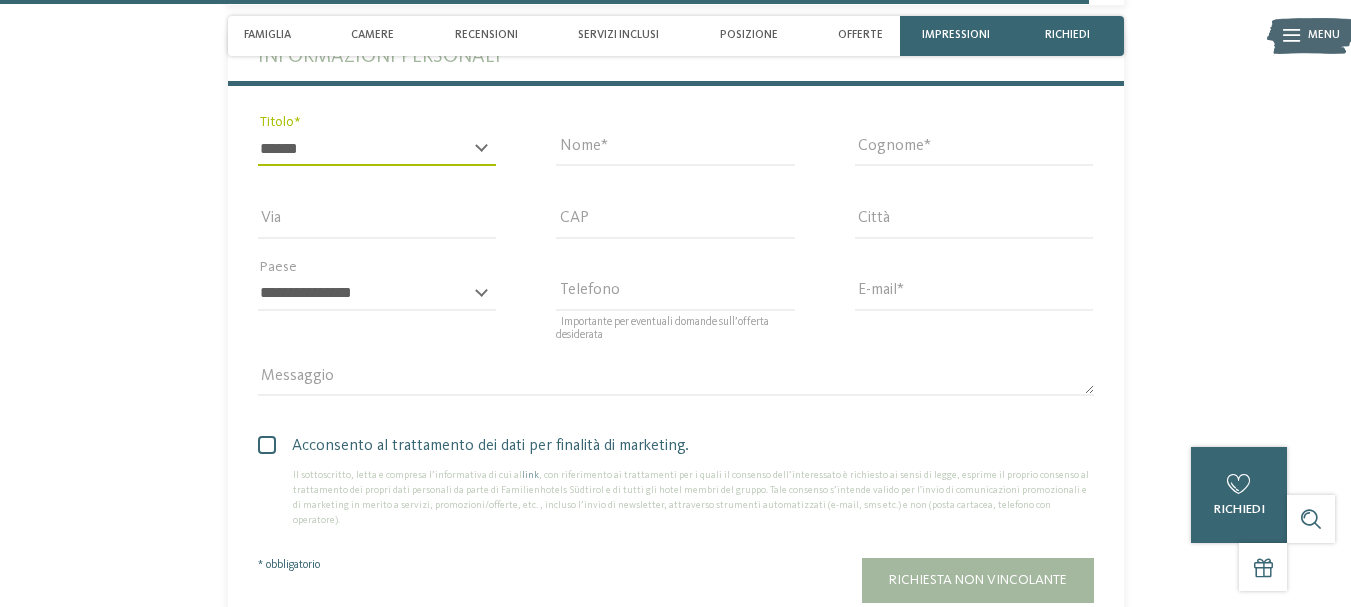 type on "*******" 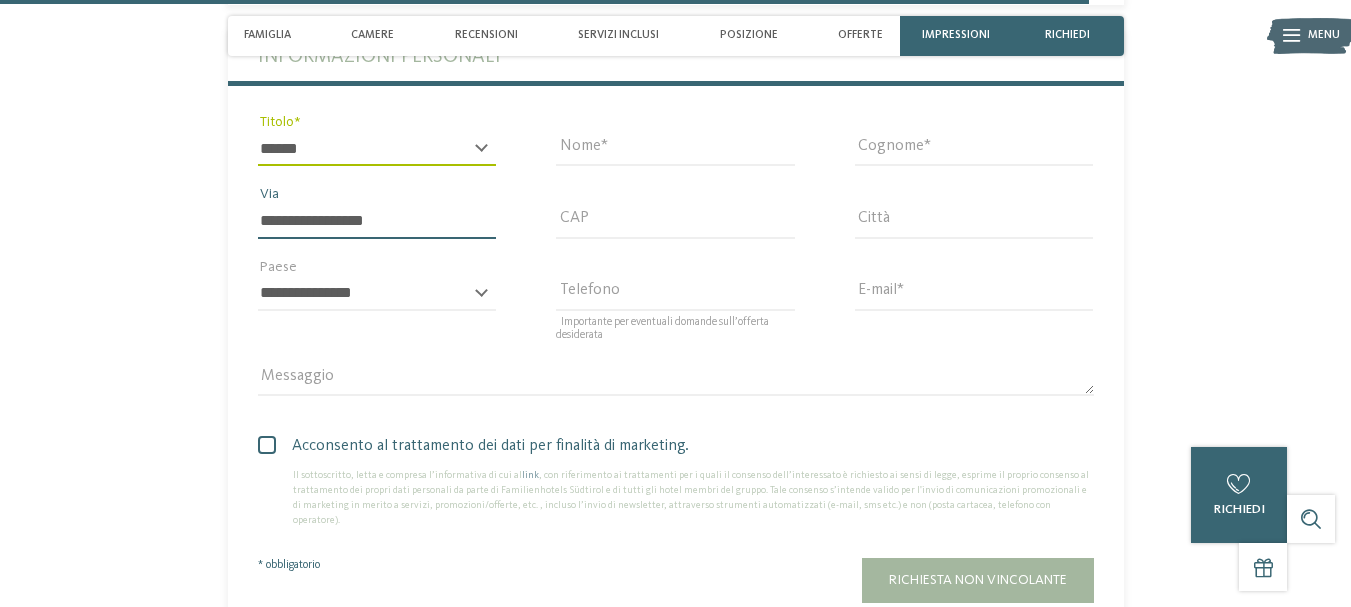 type on "*****" 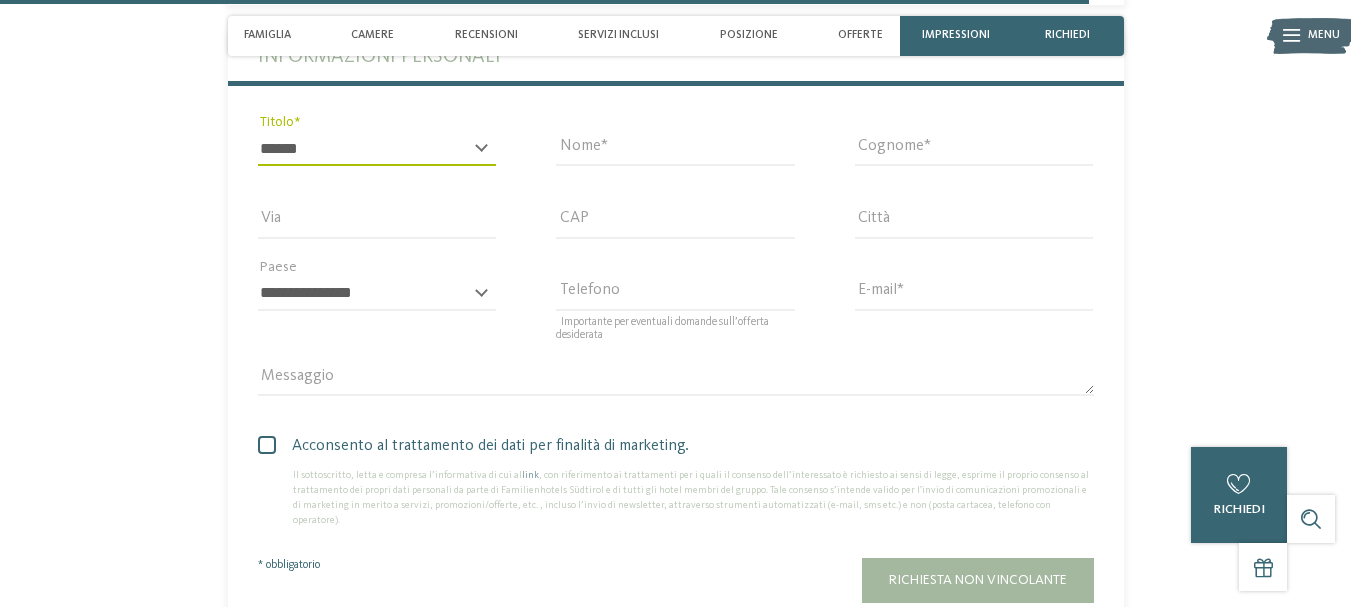 type on "**********" 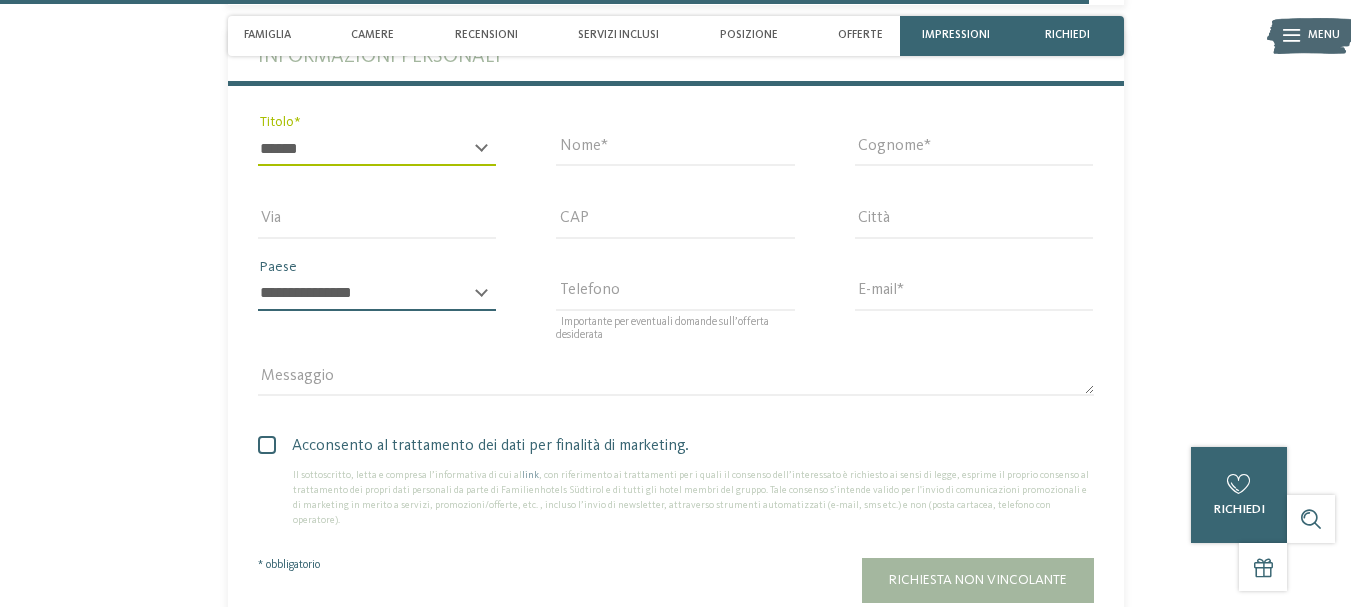 select on "**" 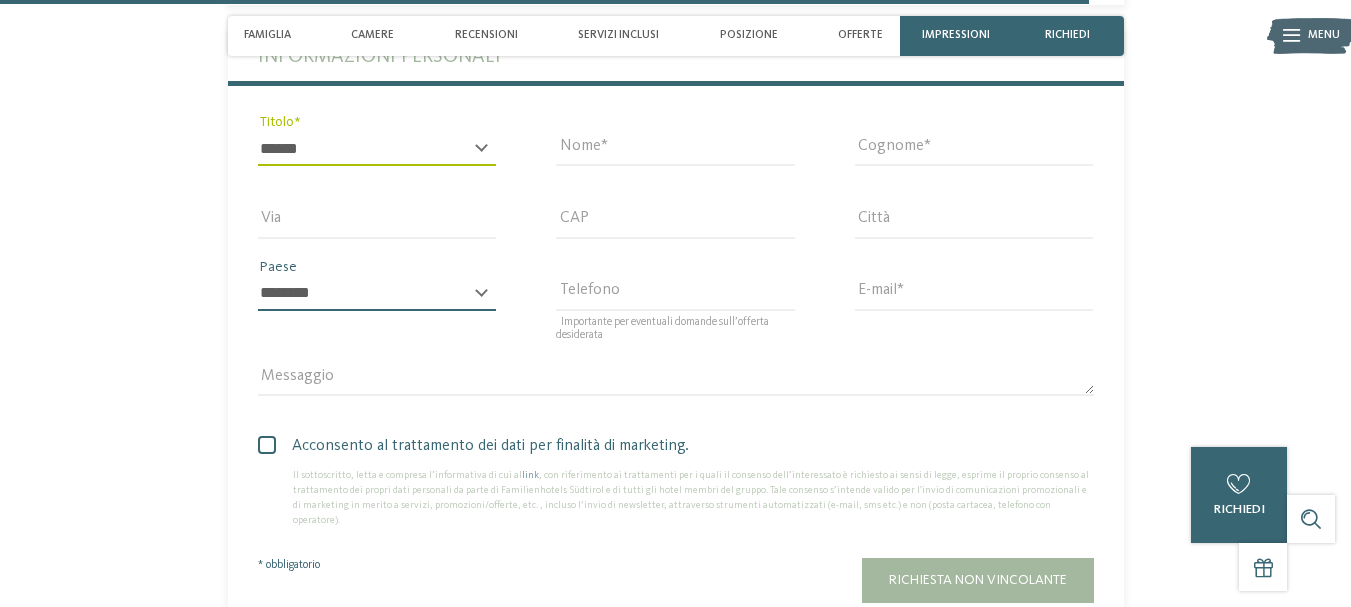 type on "**********" 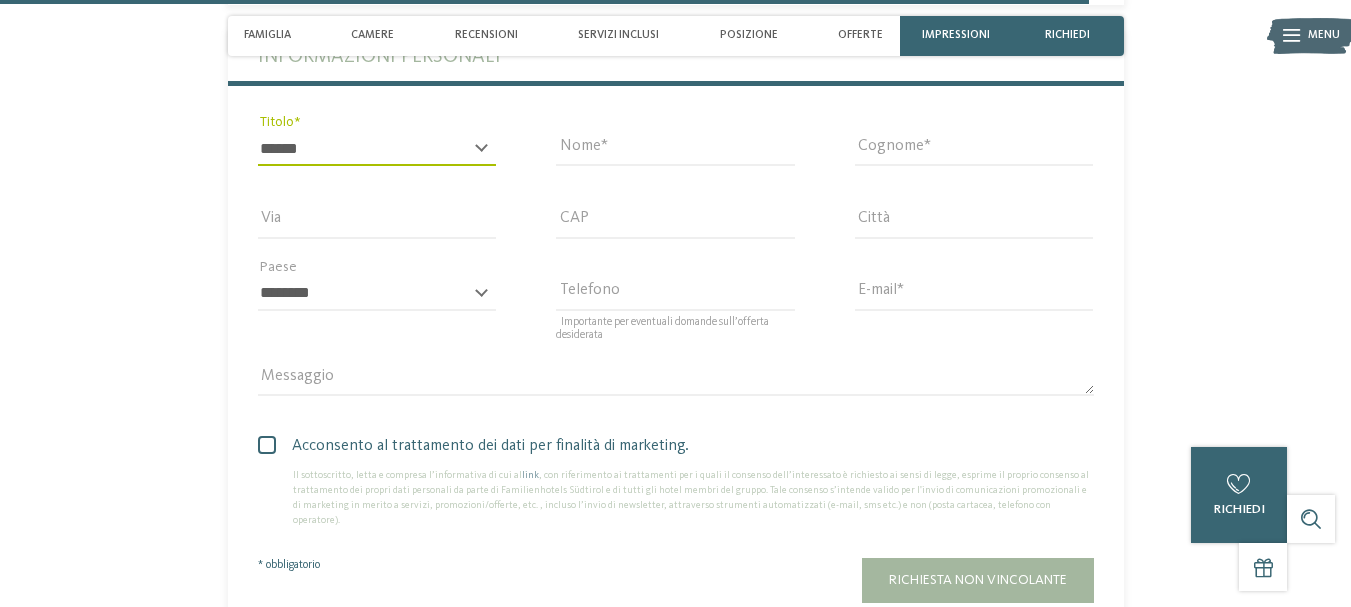 type on "**********" 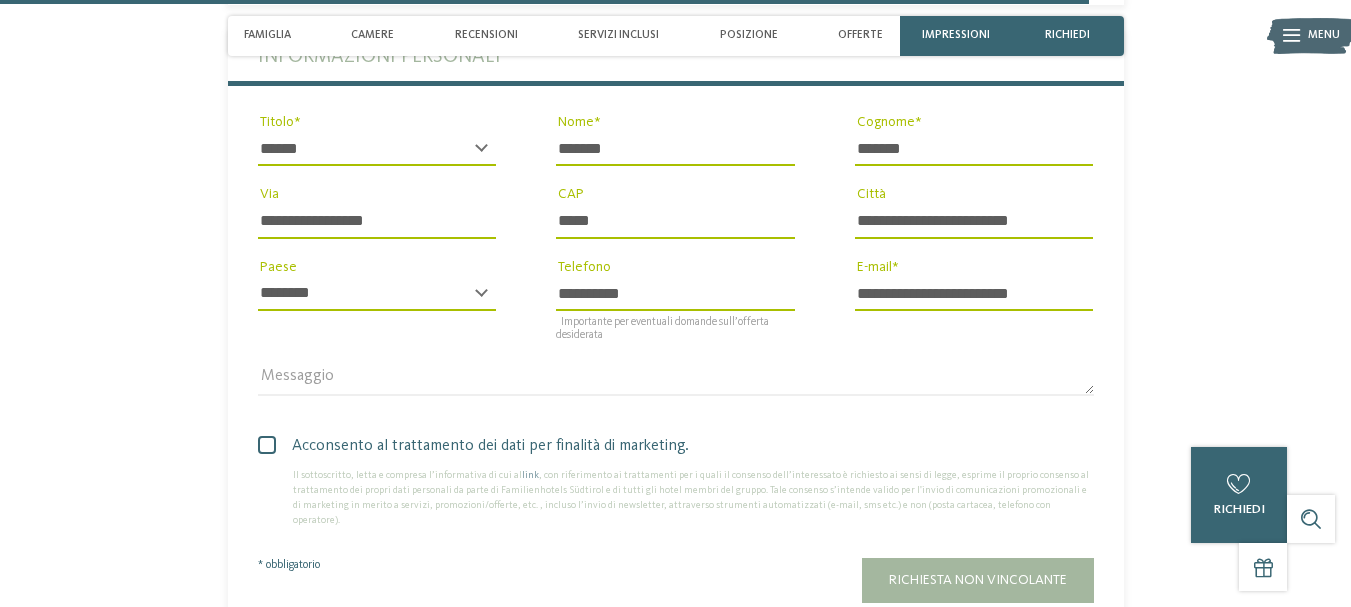 click at bounding box center [267, 445] 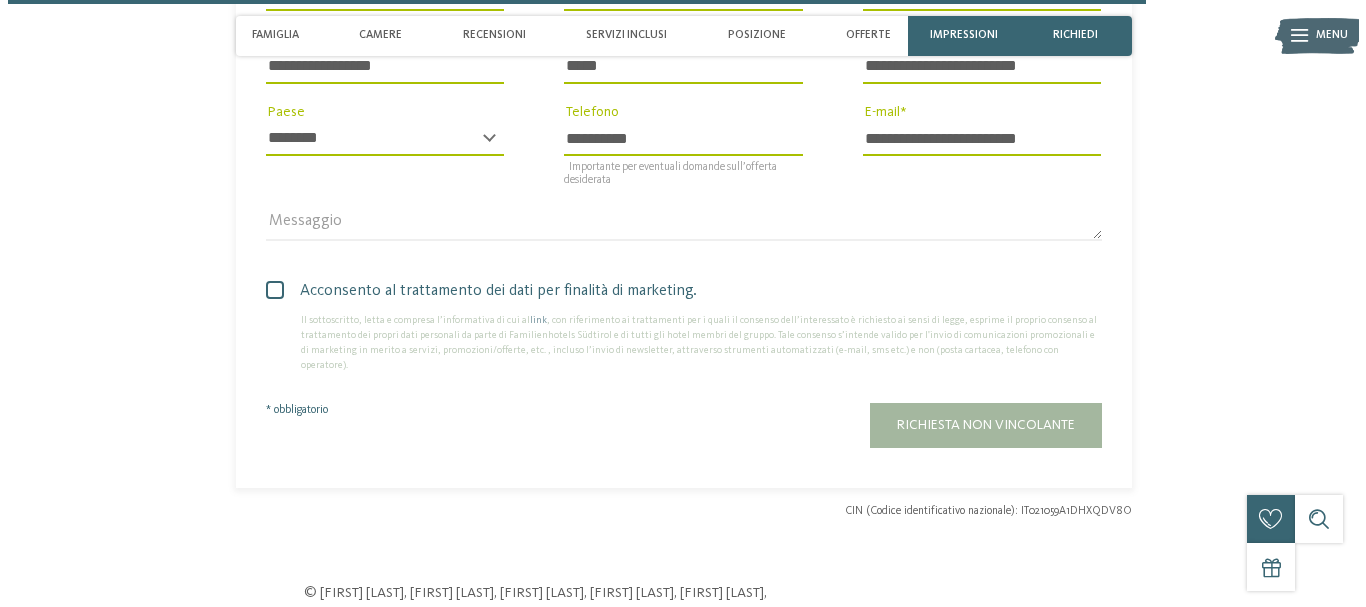 scroll, scrollTop: 4452, scrollLeft: 0, axis: vertical 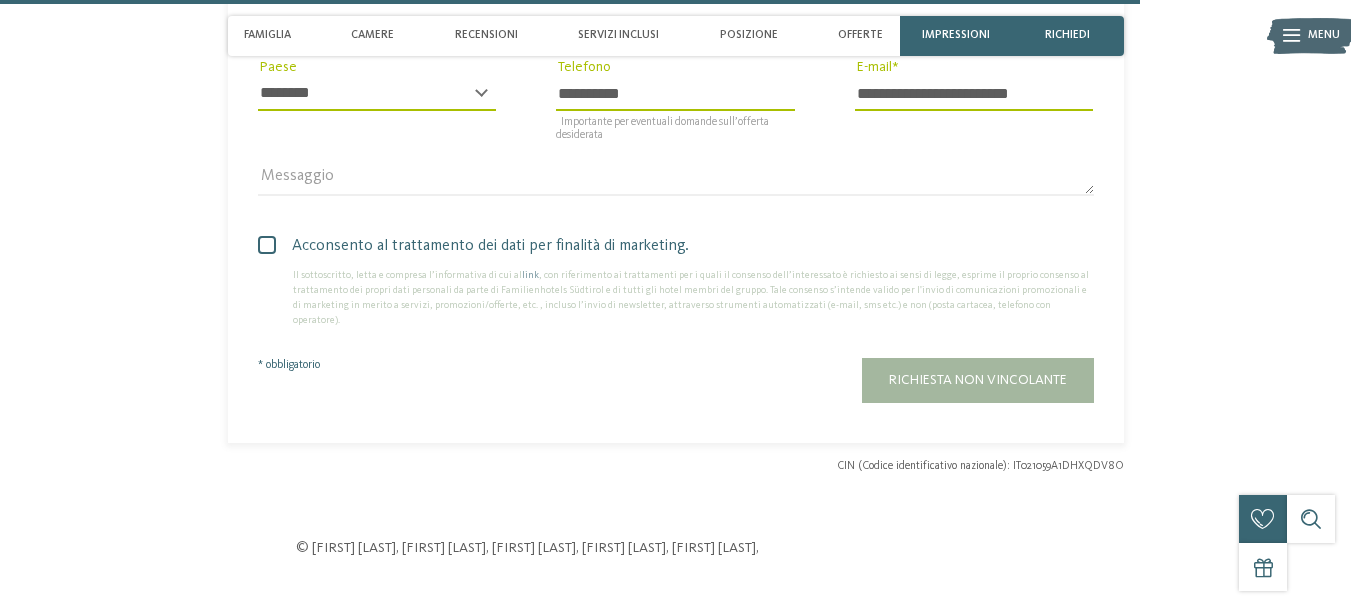 click at bounding box center [0, 0] 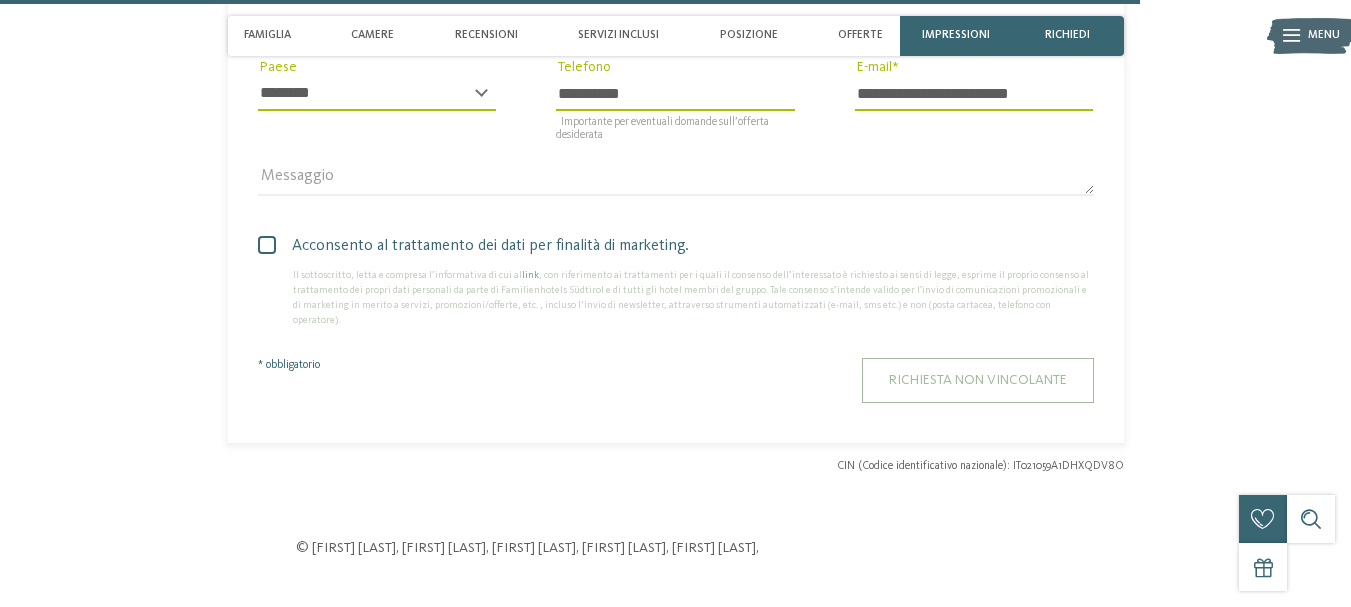 click on "Richiesta non vincolante" at bounding box center (978, 380) 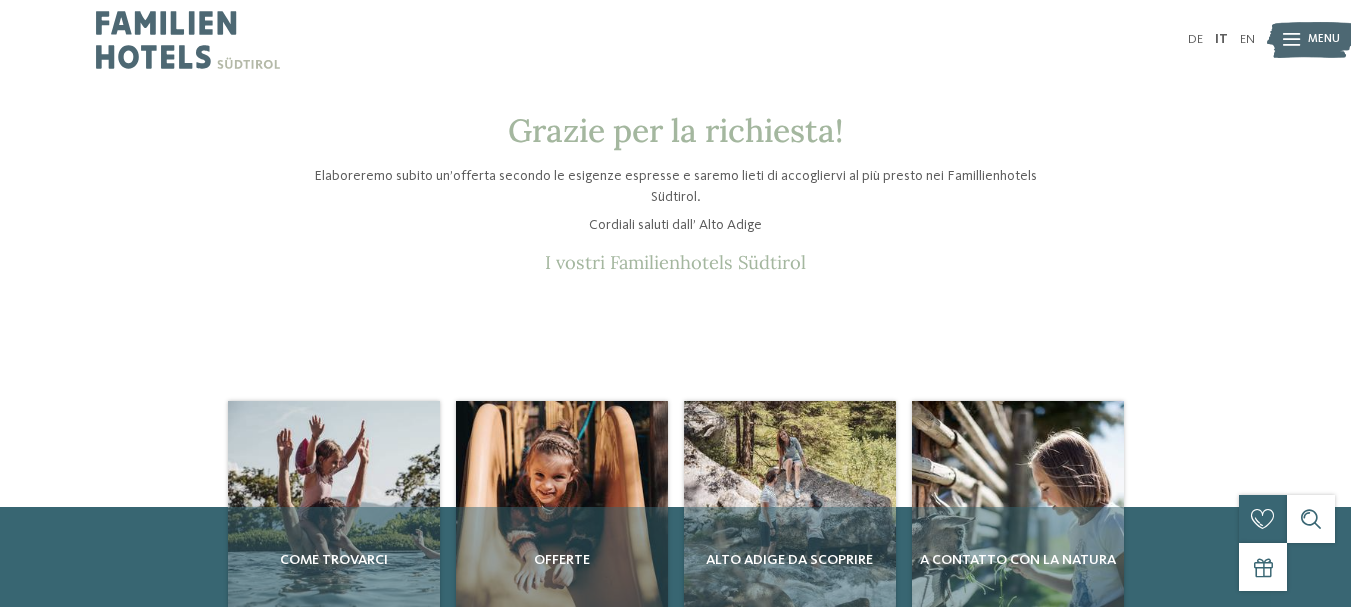 scroll, scrollTop: 0, scrollLeft: 0, axis: both 